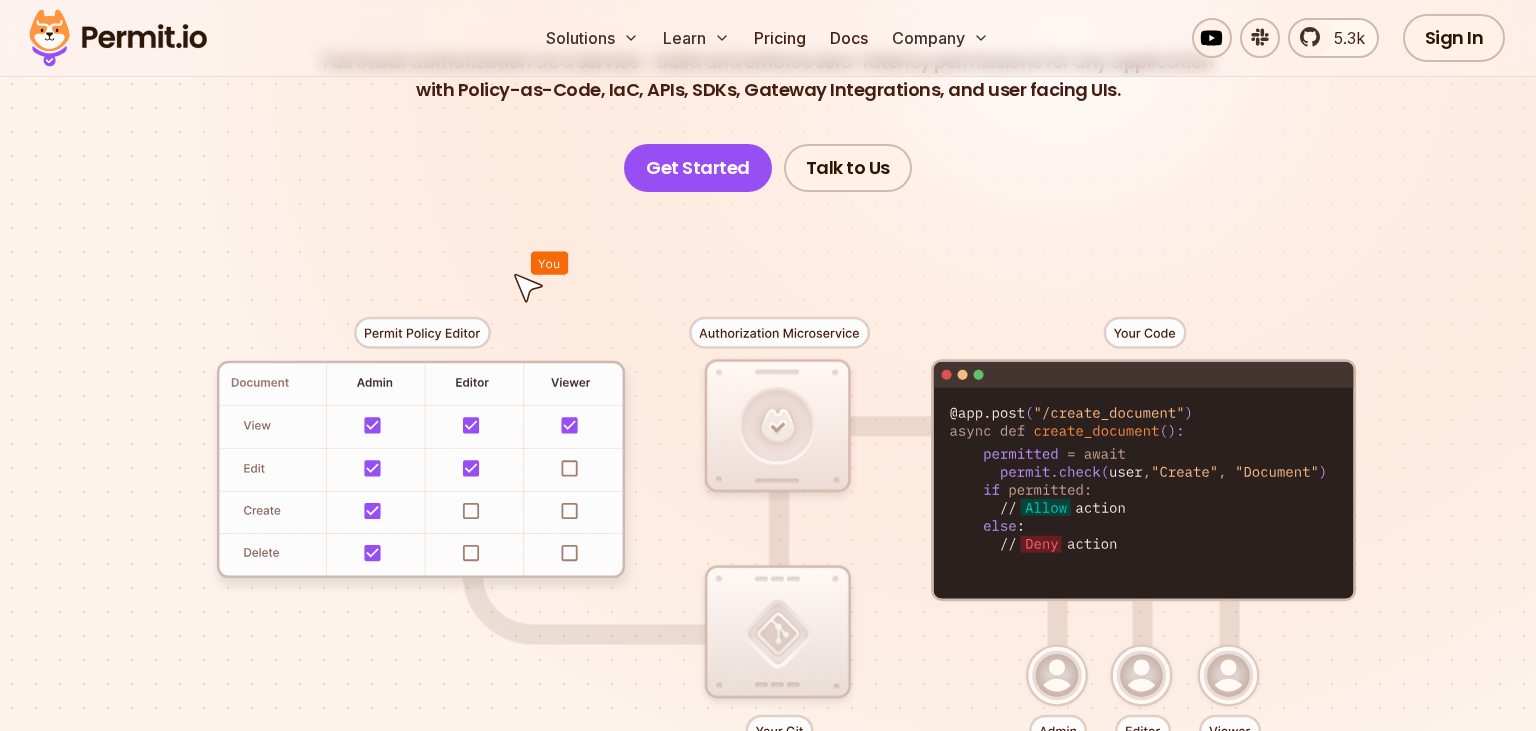 scroll, scrollTop: 317, scrollLeft: 0, axis: vertical 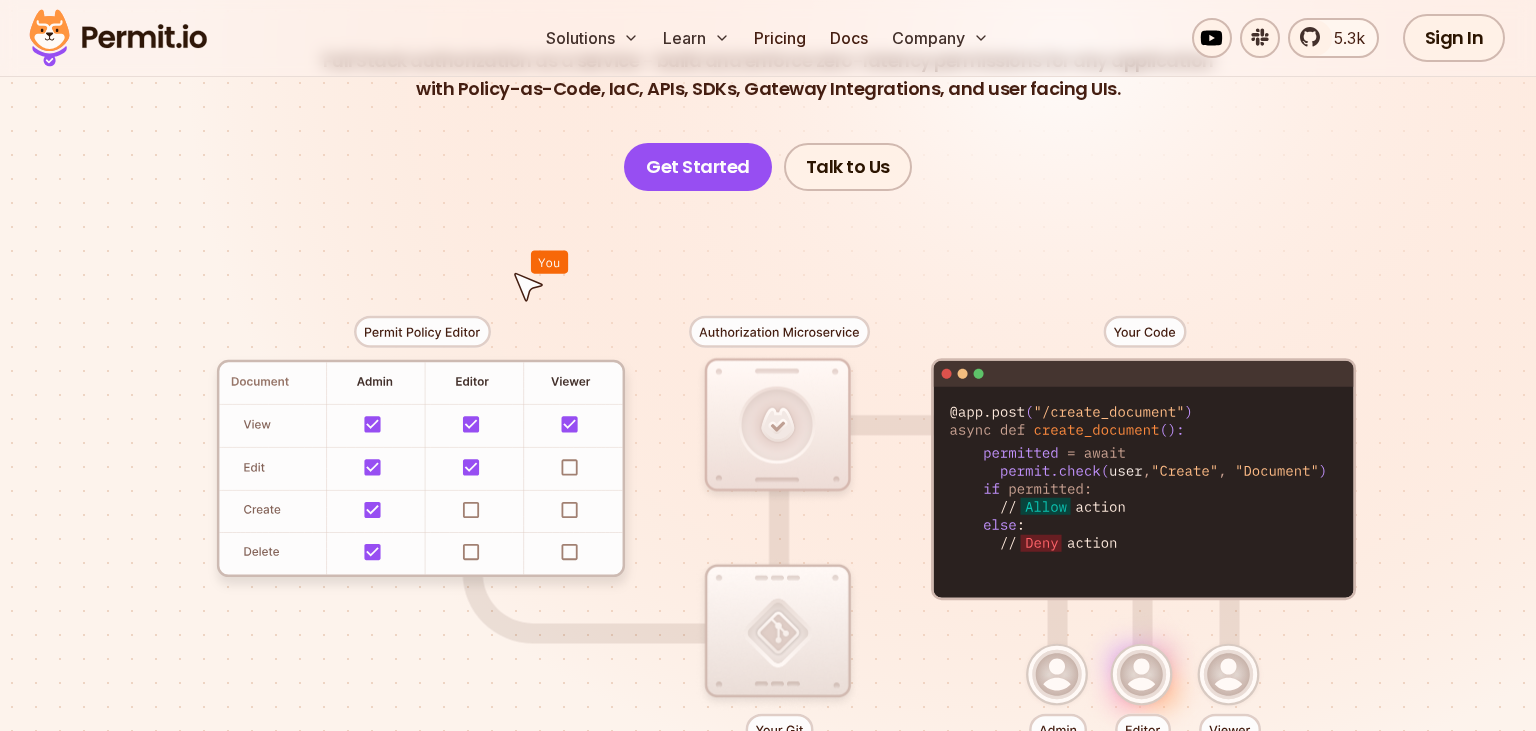 click at bounding box center (768, 559) 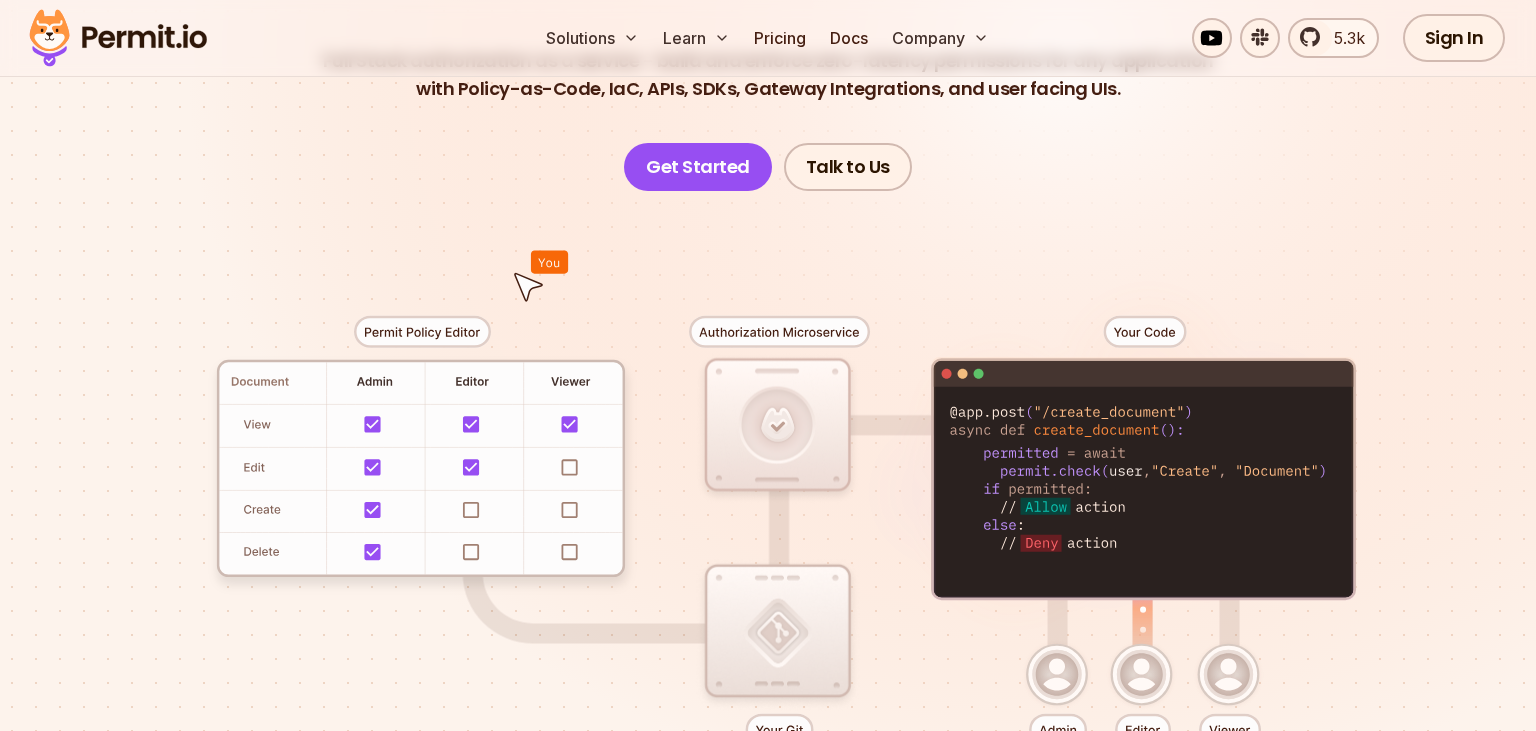 click at bounding box center [768, 559] 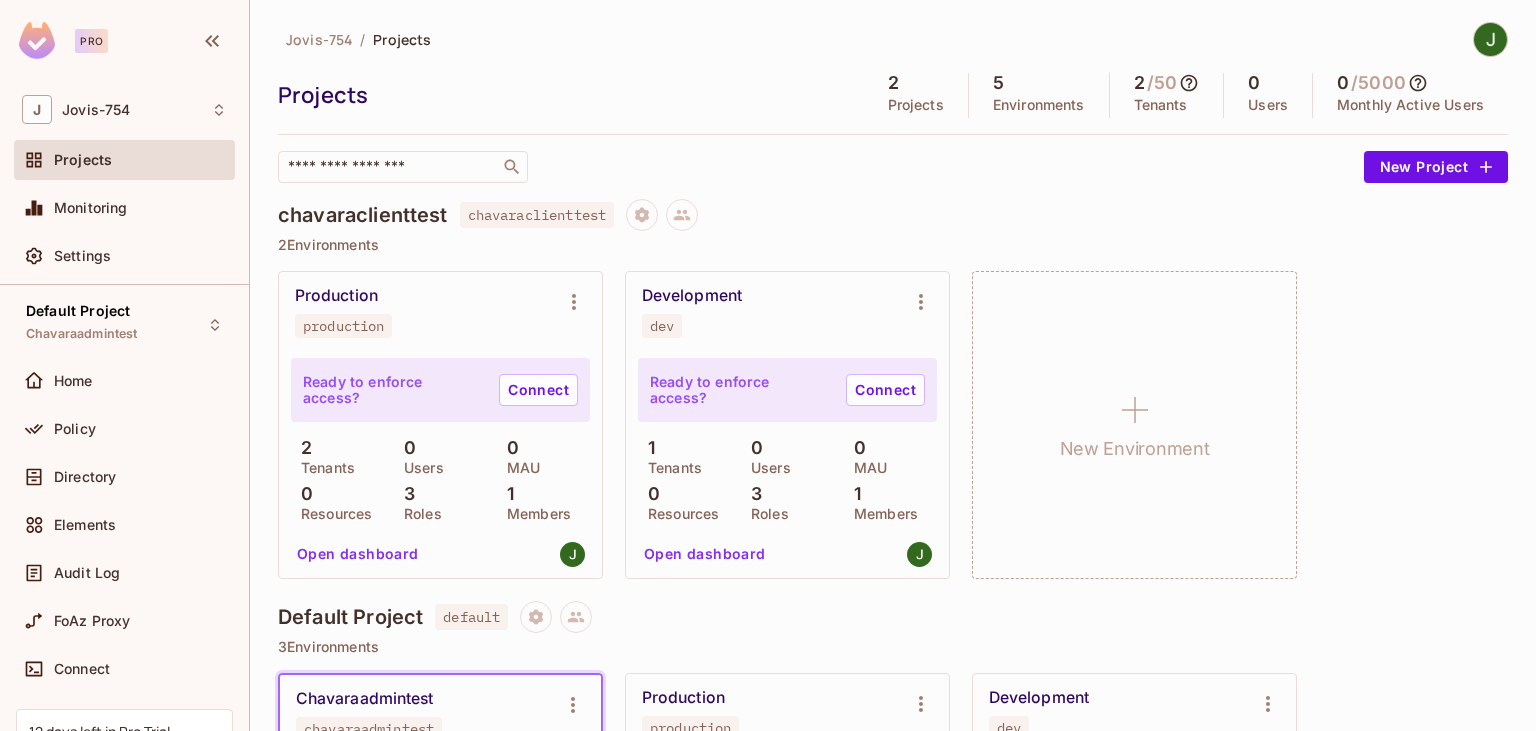 scroll, scrollTop: 0, scrollLeft: 0, axis: both 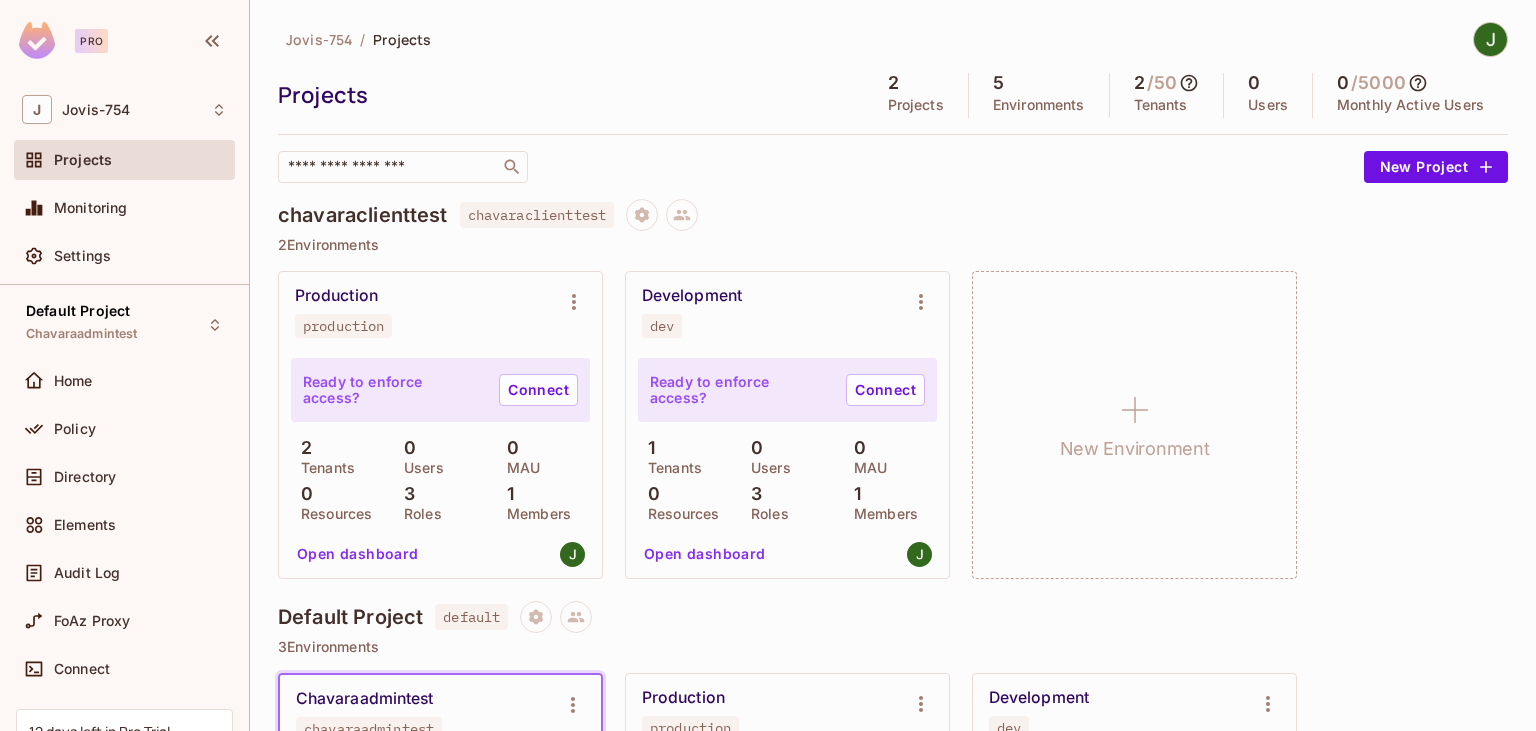 click on "Jovis-754 / Projects Projects 2 Projects 5 Environments 2 /  50 Tenants 0 Users 0 /  5000 Monthly Active Users ​ New Project" at bounding box center (893, 102) 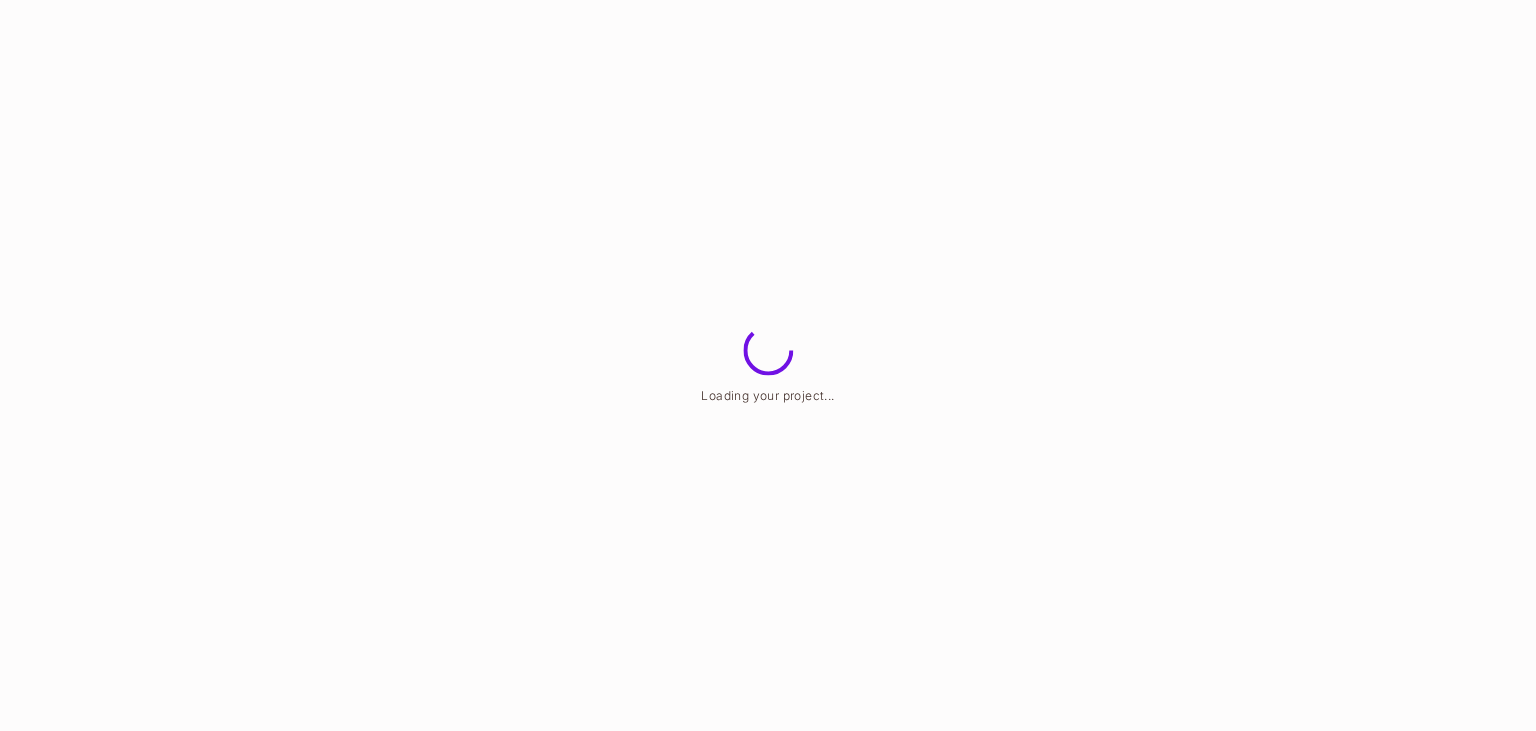 scroll, scrollTop: 0, scrollLeft: 0, axis: both 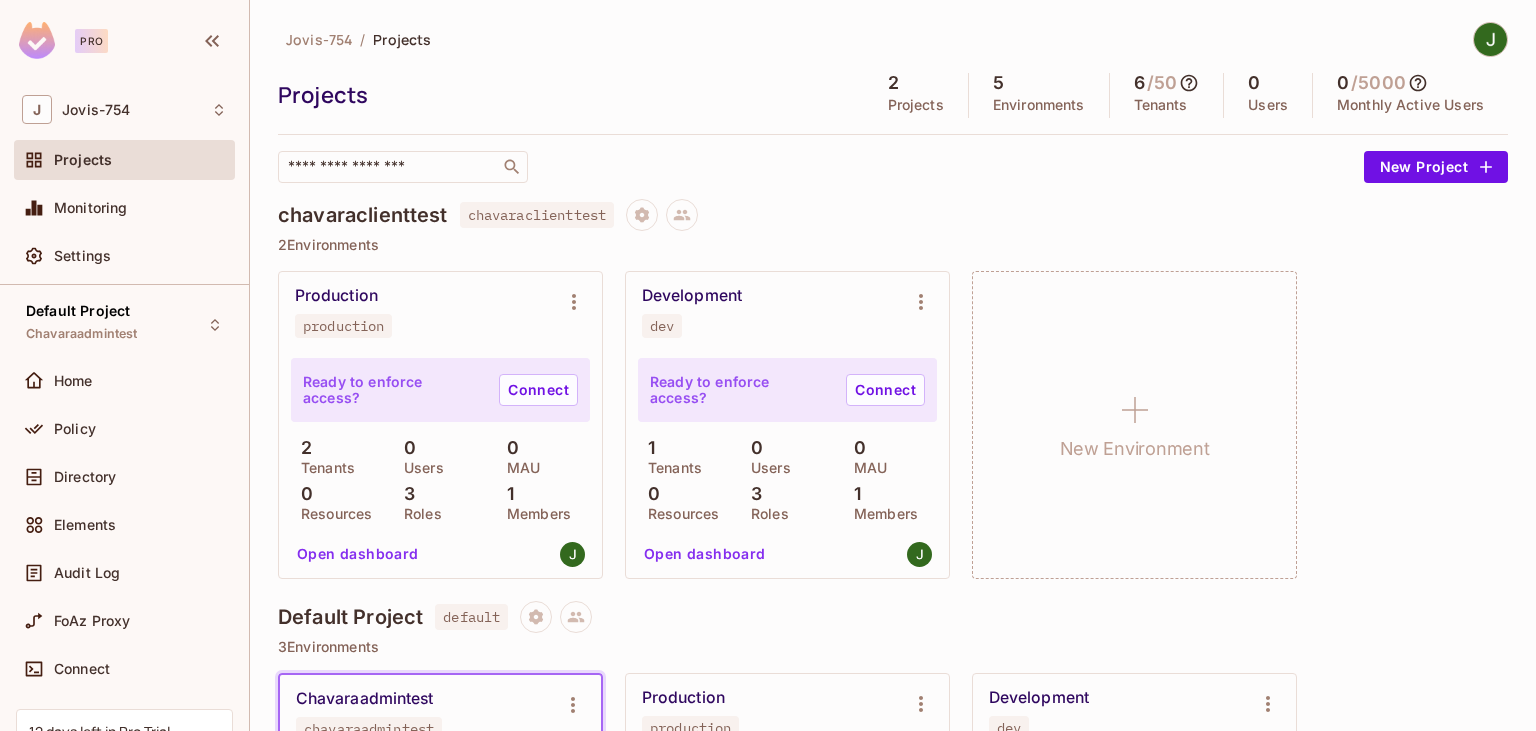 click on "Jovis-754 / Projects Projects 2 Projects 5 Environments 6 /  50 Tenants 0 Users 0 /  5000 Monthly Active Users ​ New Project" at bounding box center (893, 102) 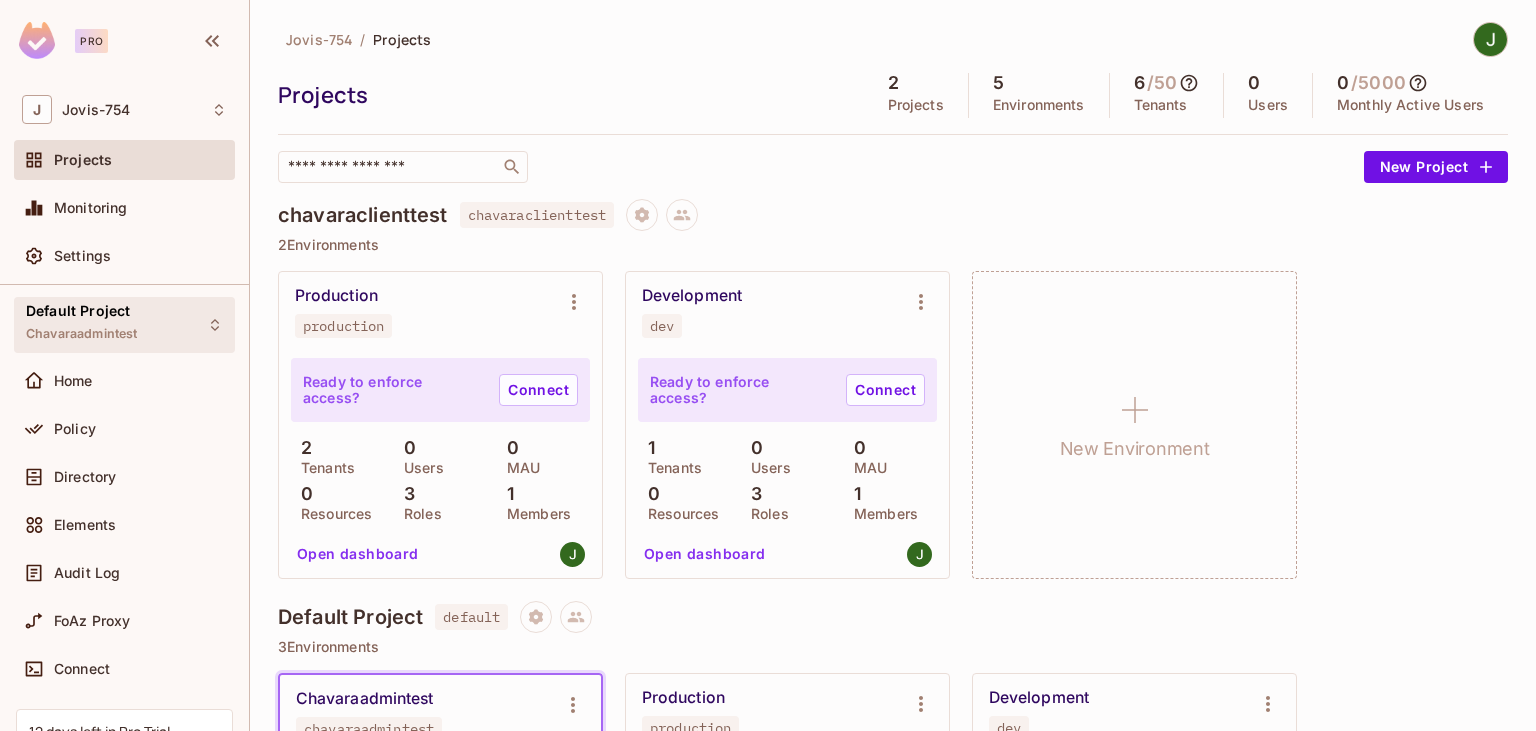 click on "Default Project Chavaraadmintest" at bounding box center [81, 324] 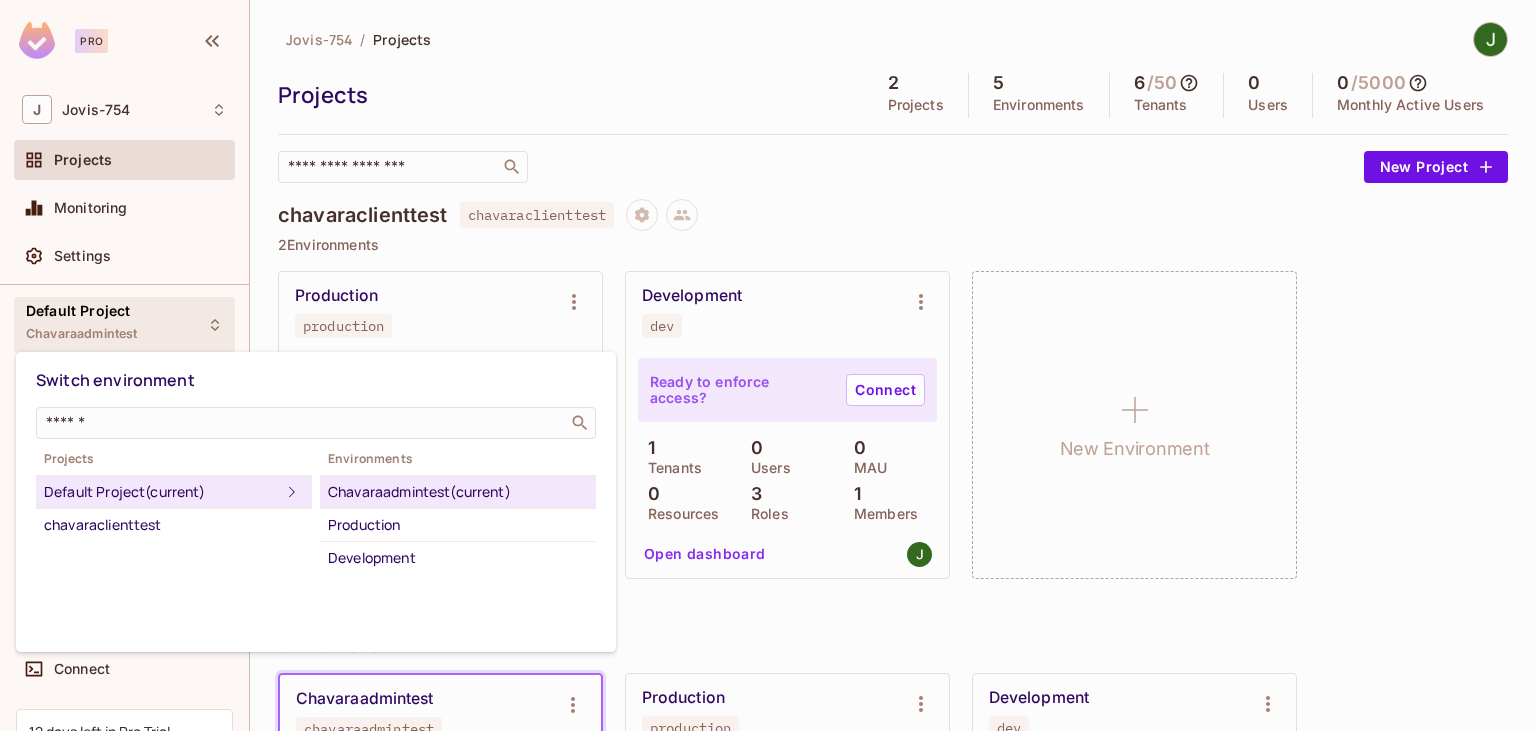 click at bounding box center (768, 365) 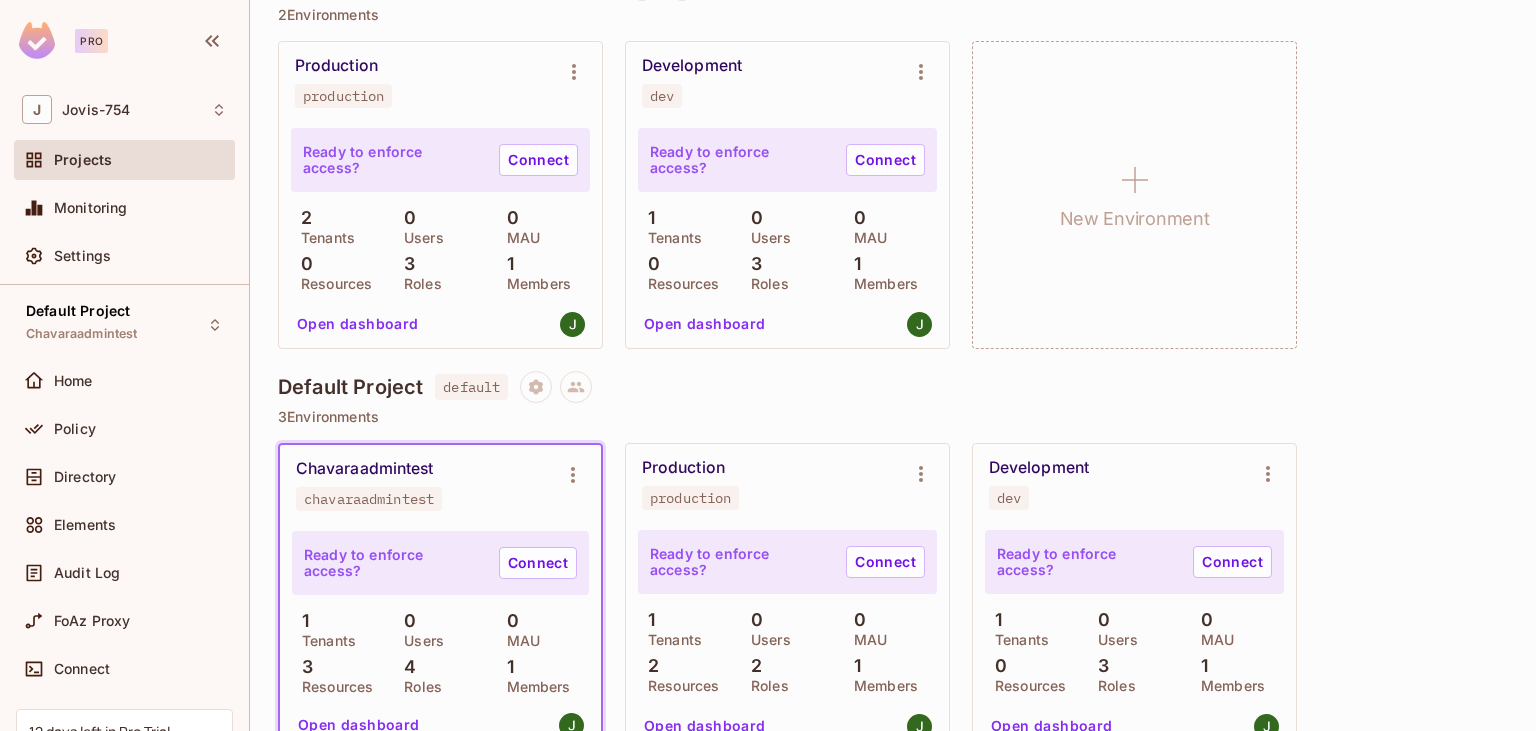 scroll, scrollTop: 461, scrollLeft: 0, axis: vertical 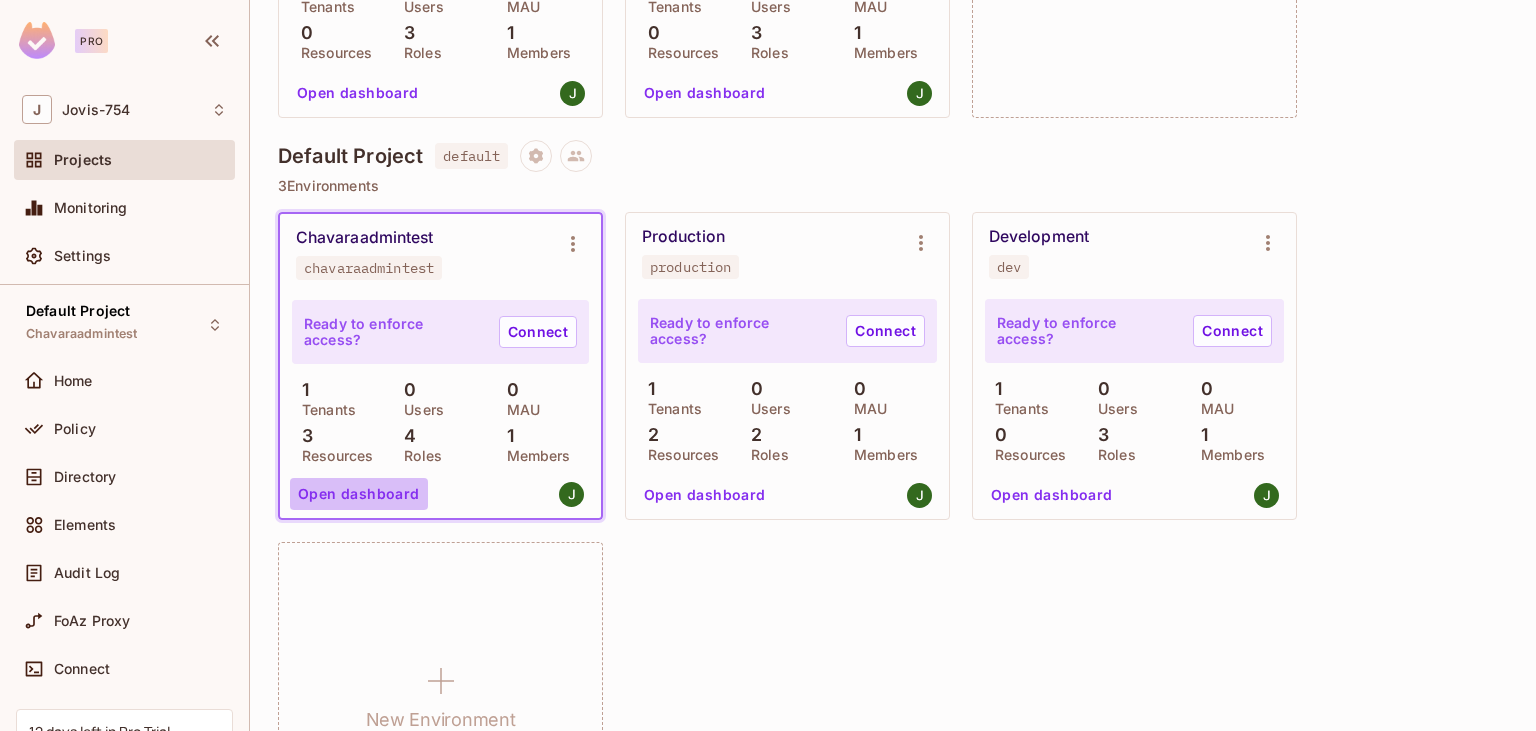 click on "Open dashboard" at bounding box center [359, 494] 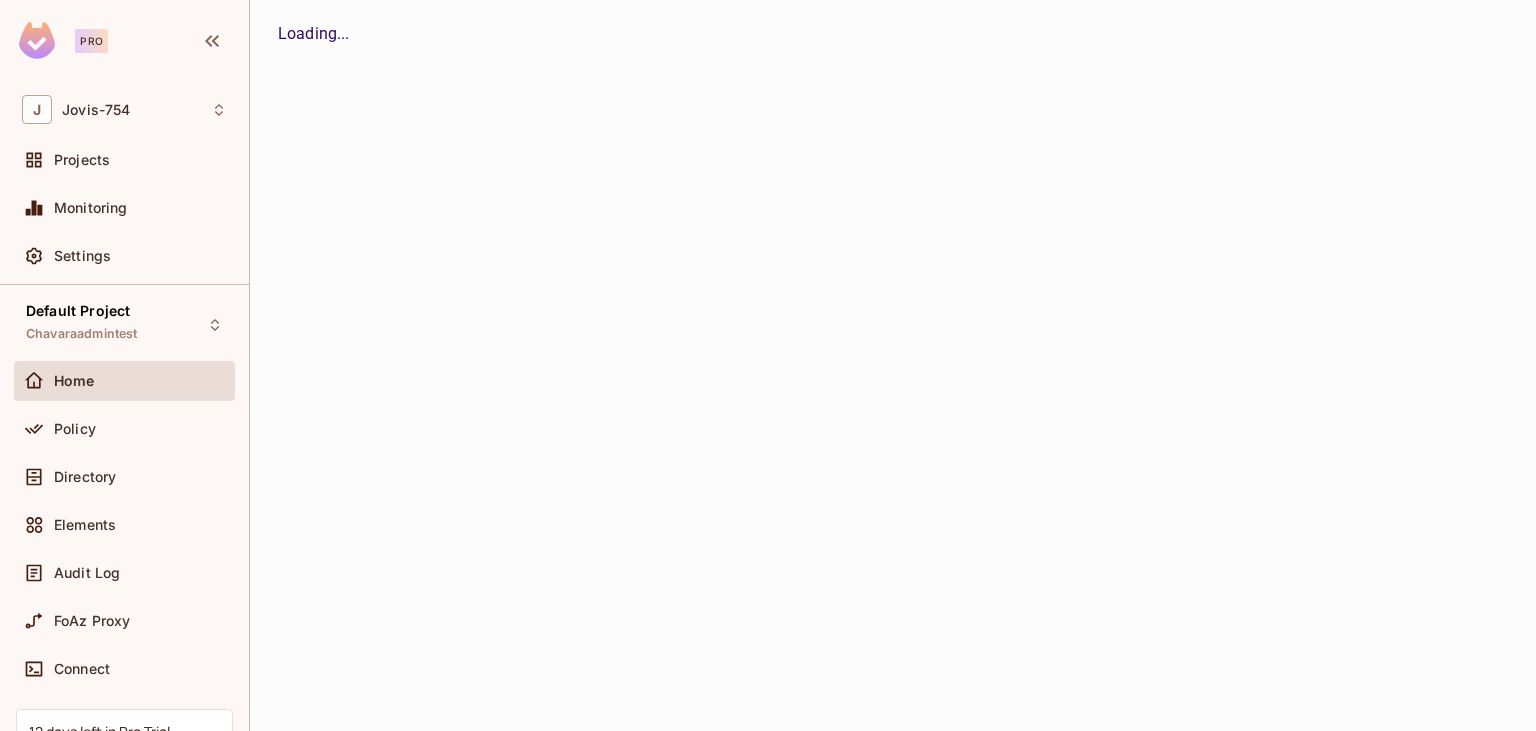 scroll, scrollTop: 0, scrollLeft: 0, axis: both 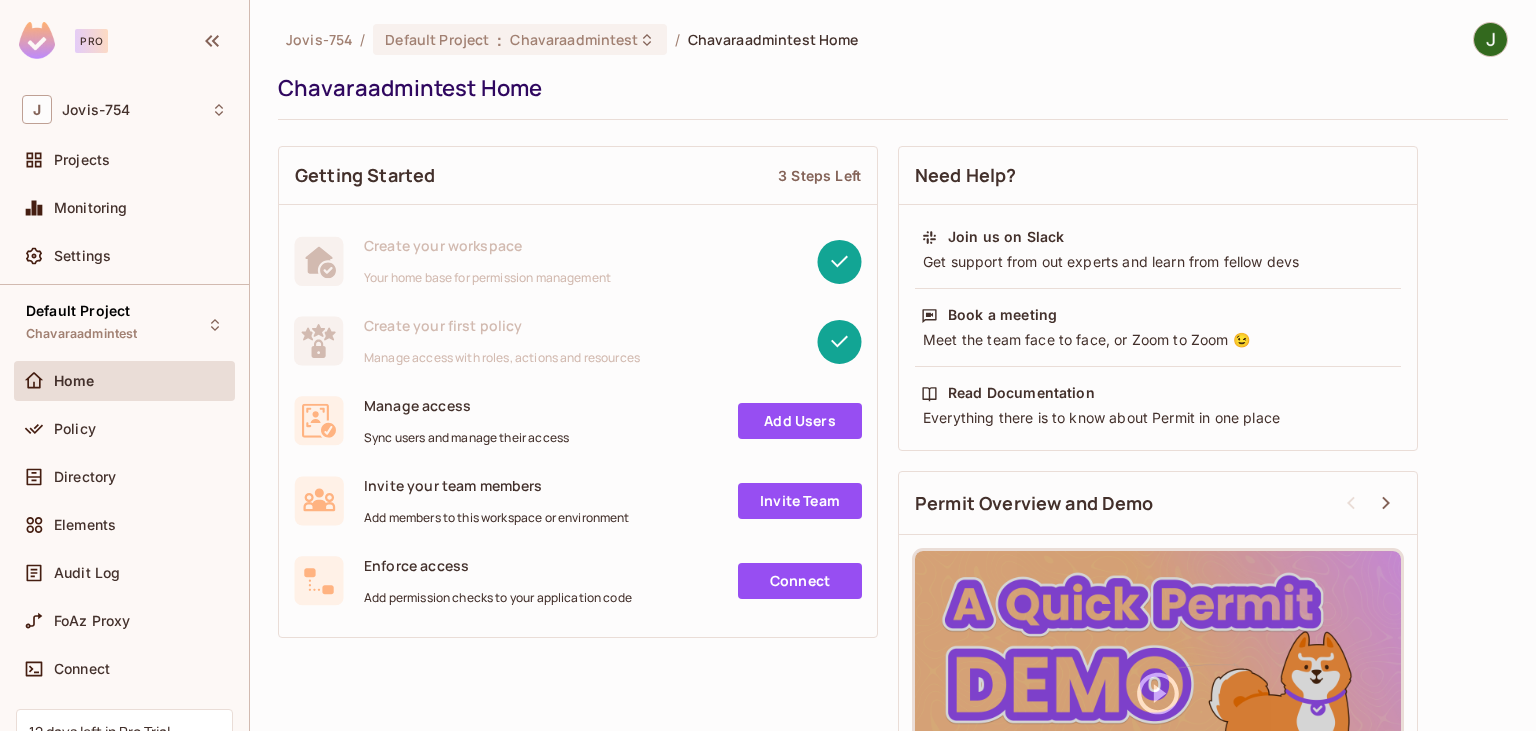 click on "Add Users" at bounding box center (800, 421) 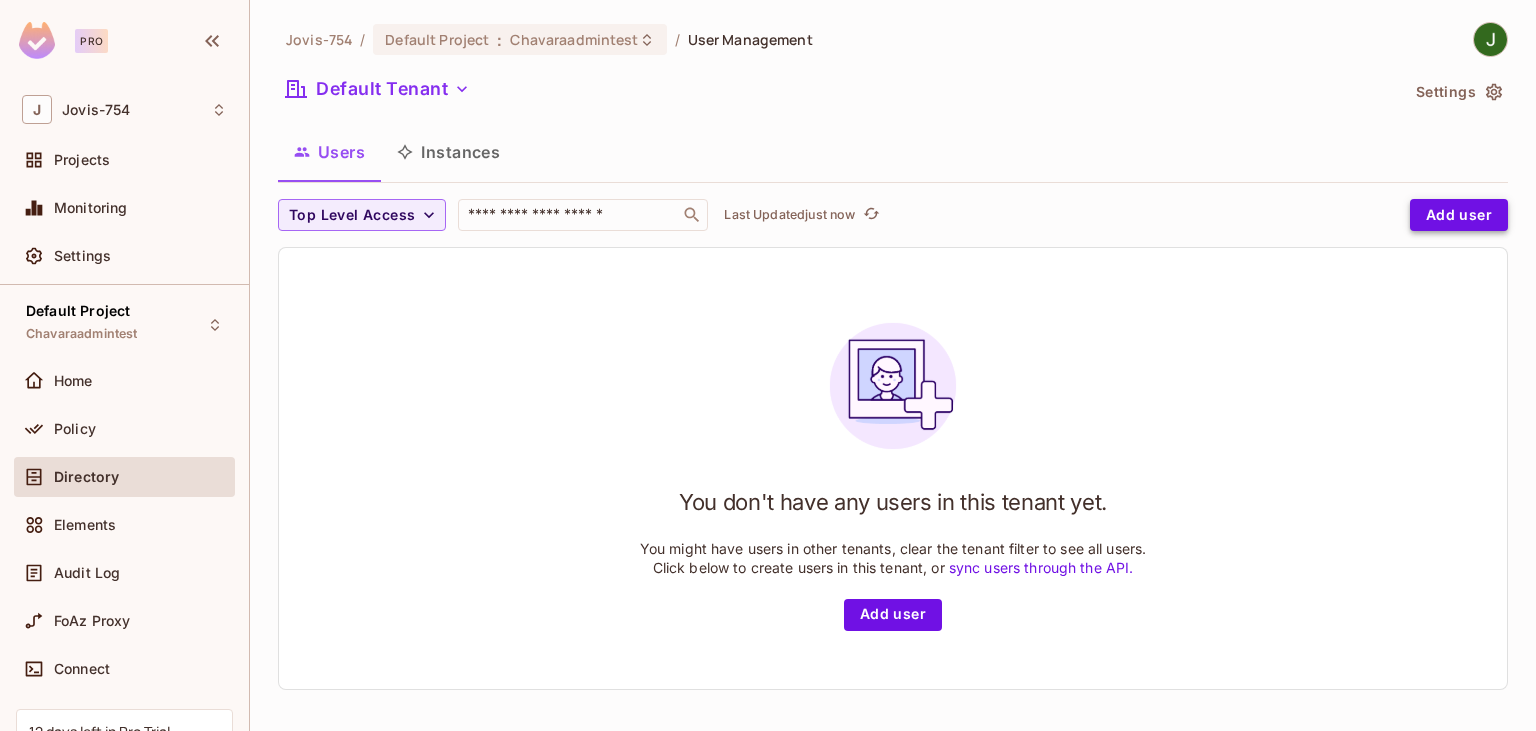 click on "Add user" at bounding box center (1459, 215) 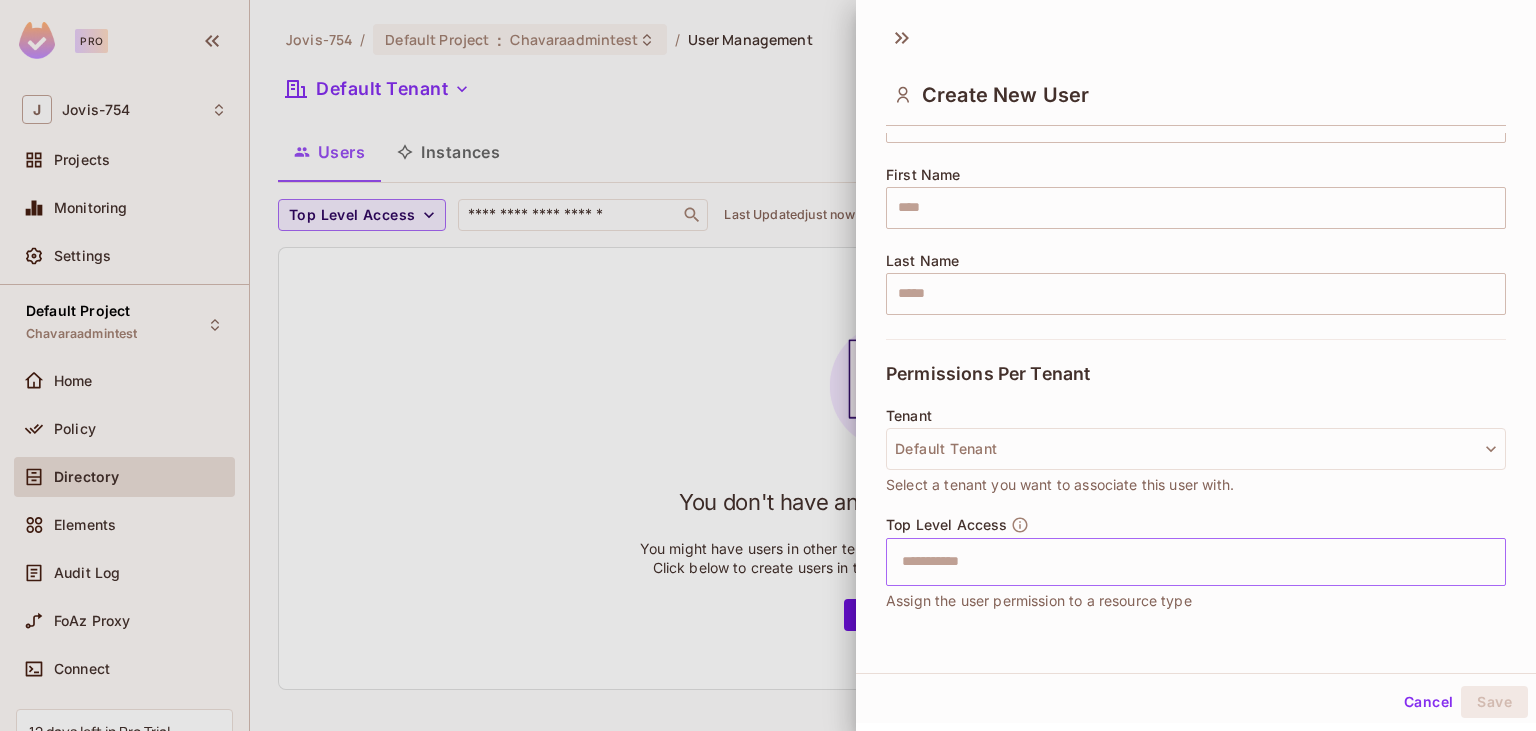 scroll, scrollTop: 346, scrollLeft: 0, axis: vertical 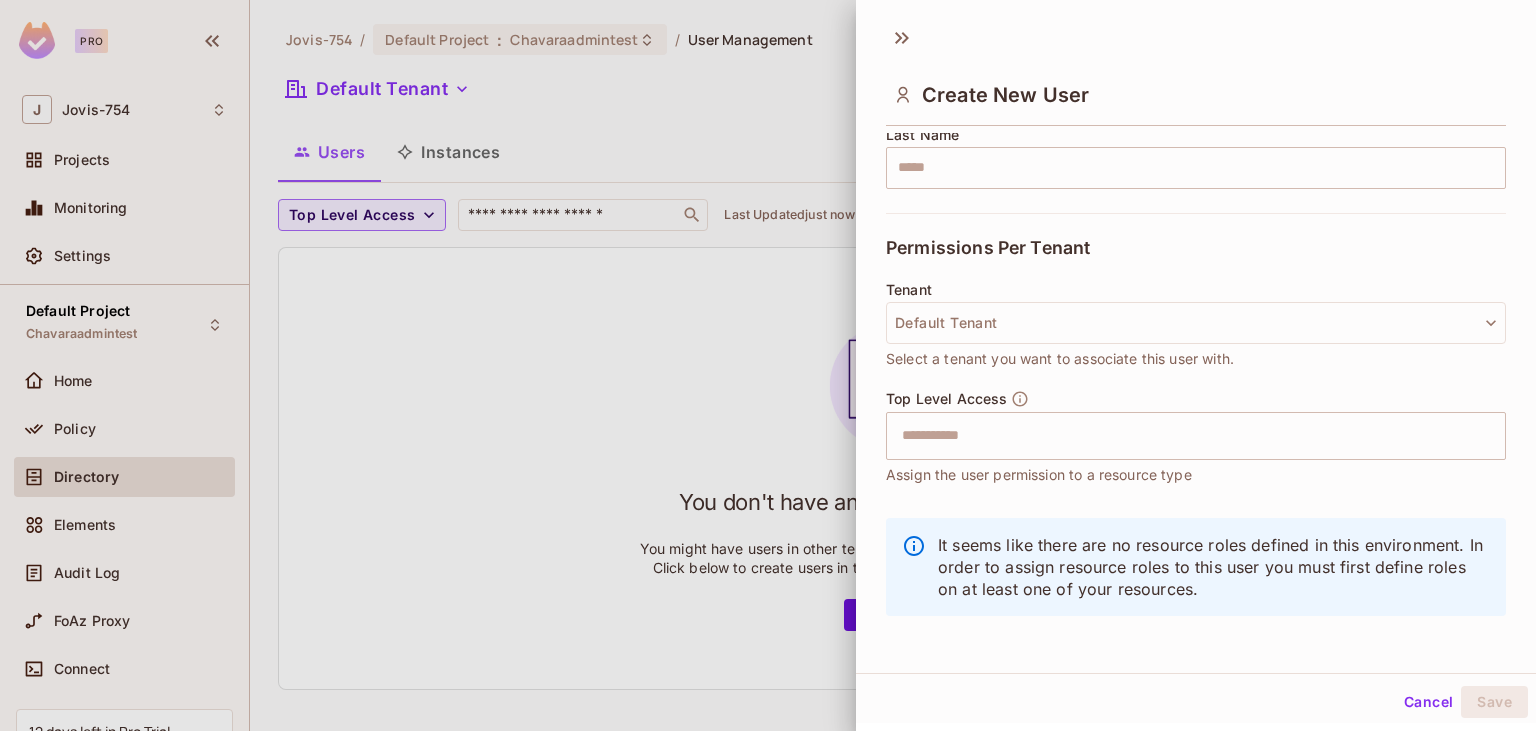 click at bounding box center (768, 365) 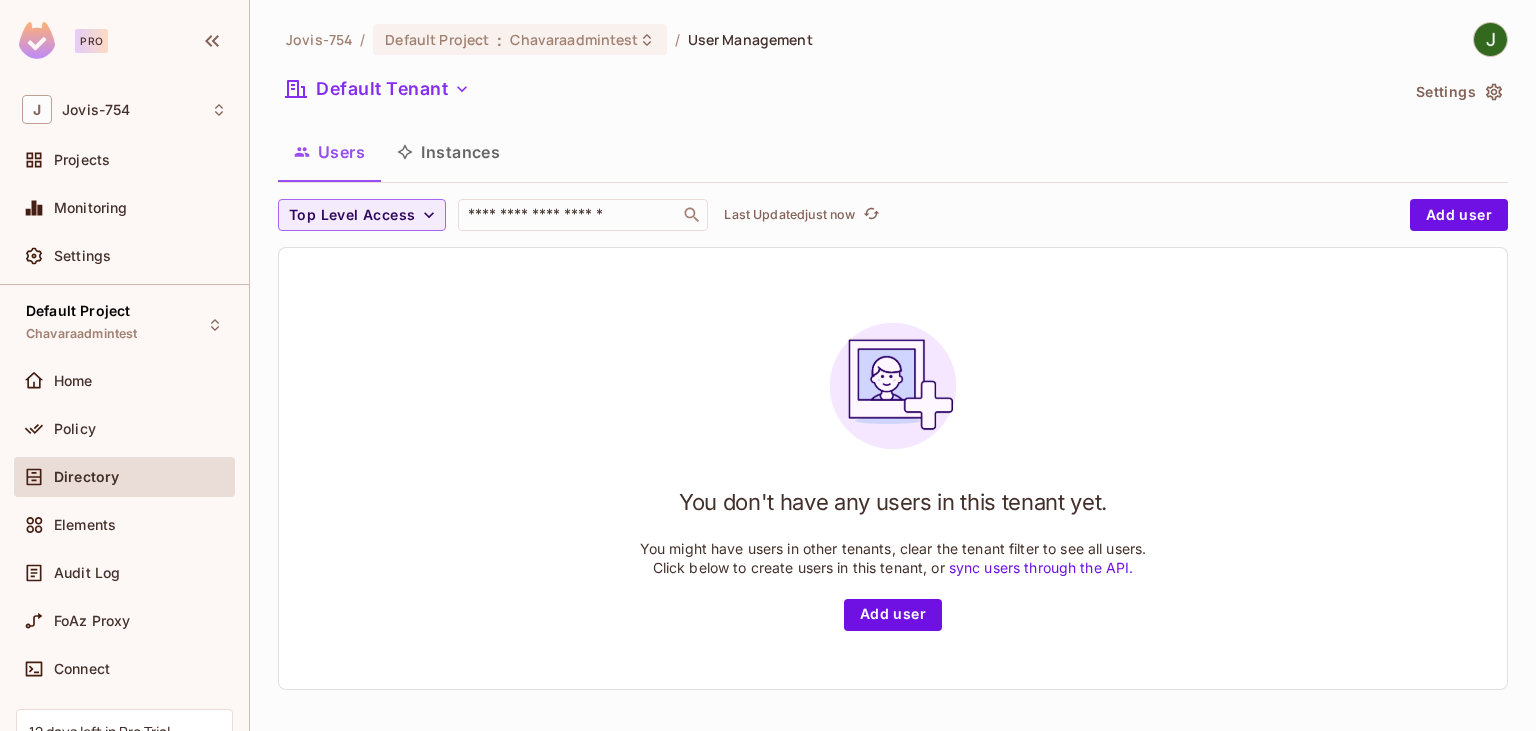 click on "Jovis-754 / Default Project : Chavaraadmintest / User Management Default Tenant Settings Users Instances Top Level Access ​ Last Updated  just now Add user You don't have any users in this tenant yet. You might have users in other tenants, clear the tenant filter to see all users. Click below to create users in this tenant, or   sync users through the API.   Add user" at bounding box center [893, 364] 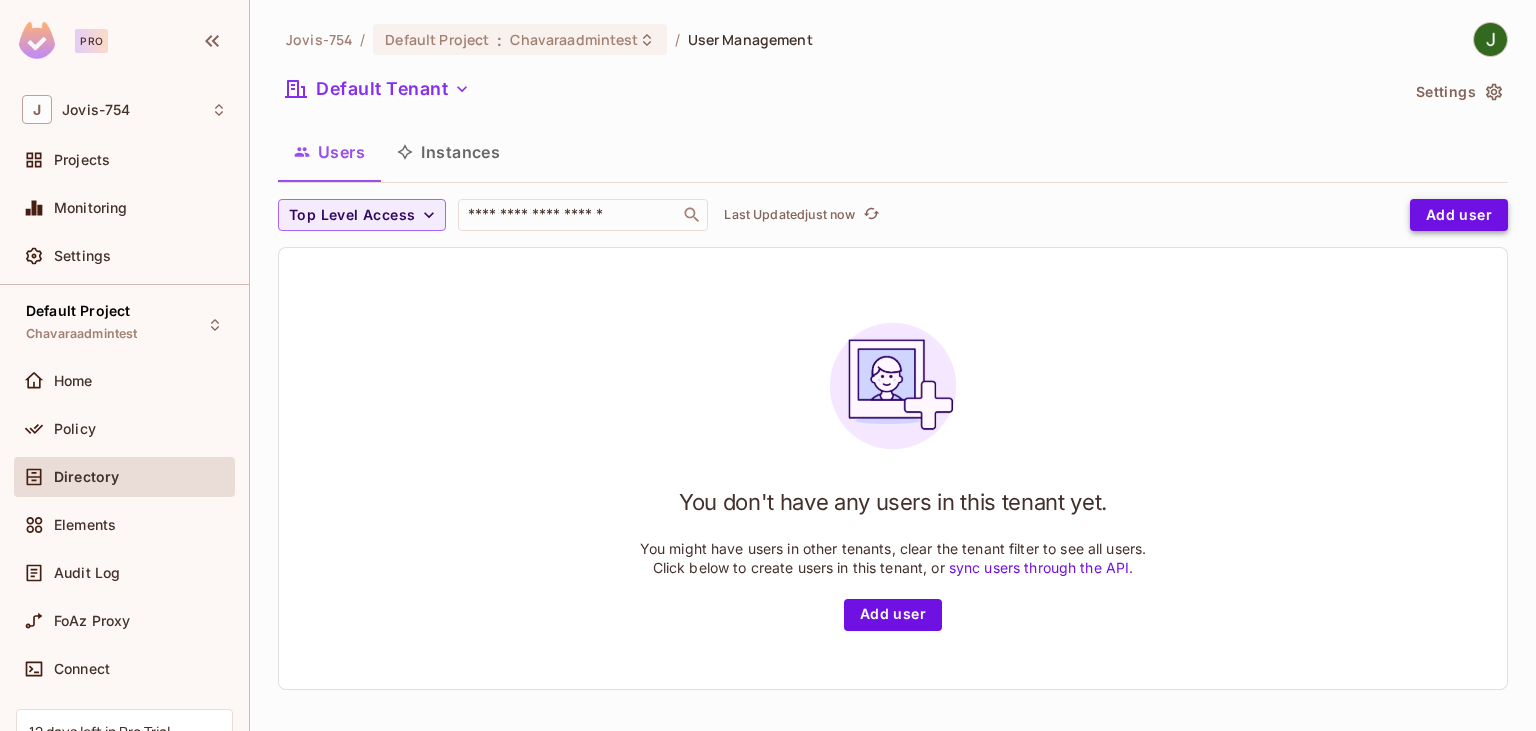 click on "Add user" at bounding box center (1459, 215) 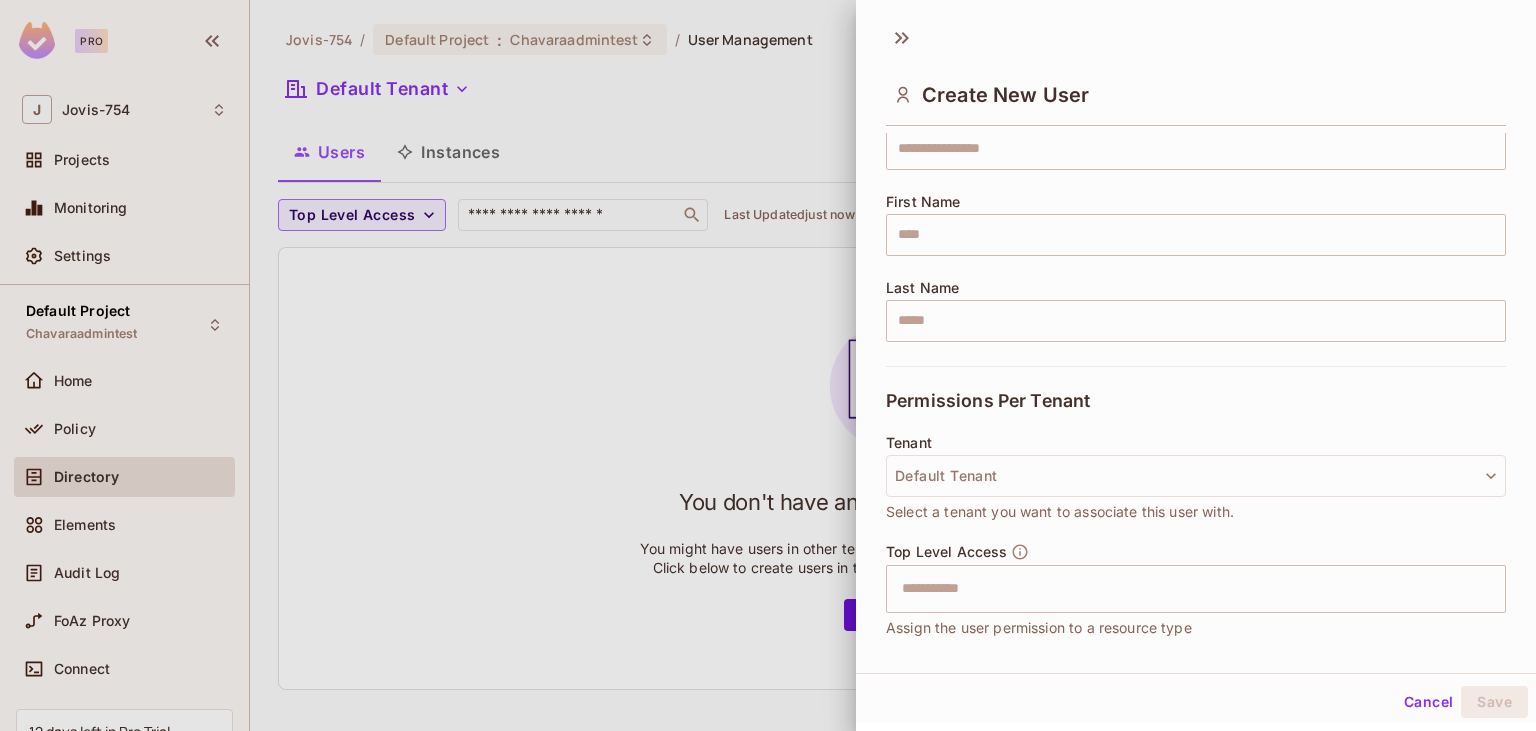 scroll, scrollTop: 346, scrollLeft: 0, axis: vertical 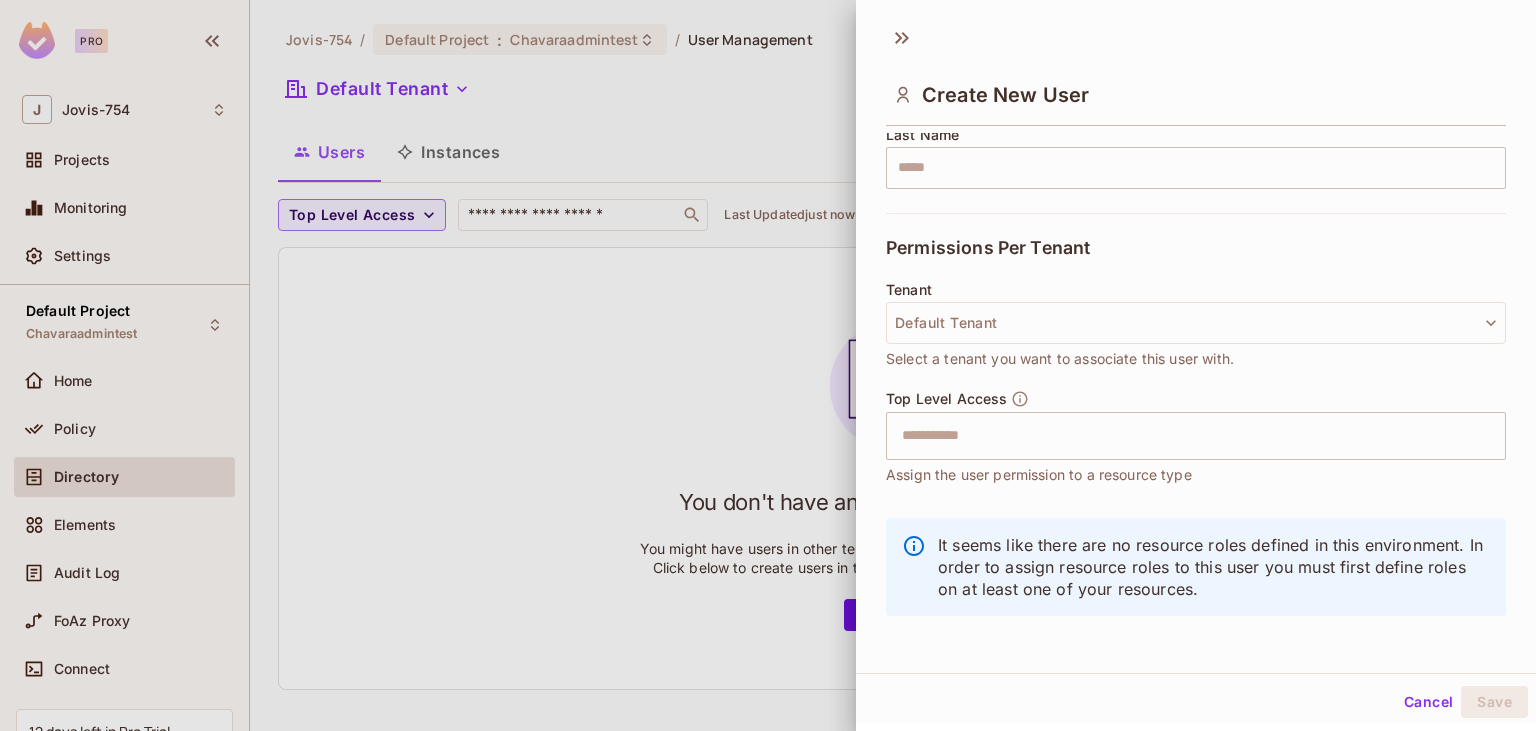 click at bounding box center [768, 365] 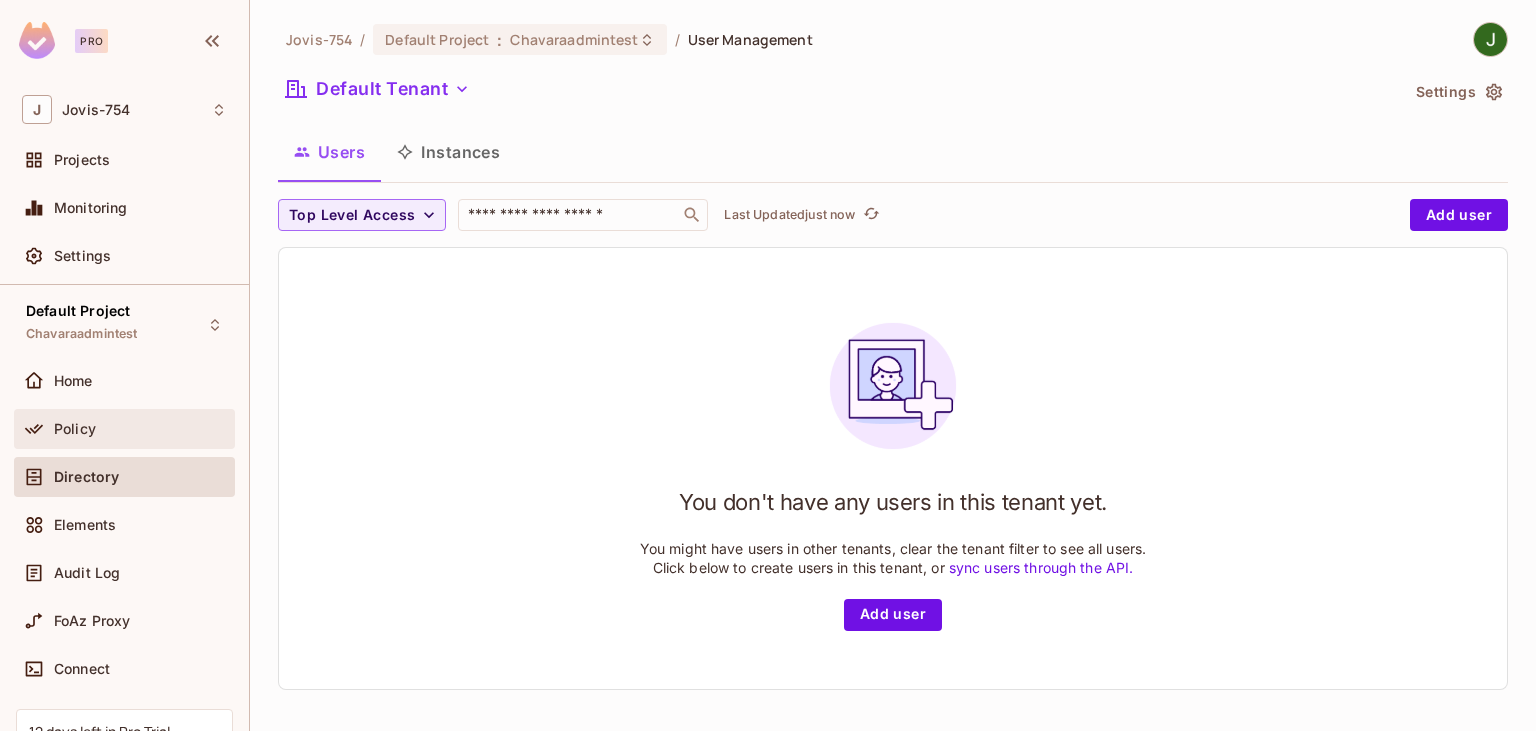 click on "Policy" at bounding box center (124, 429) 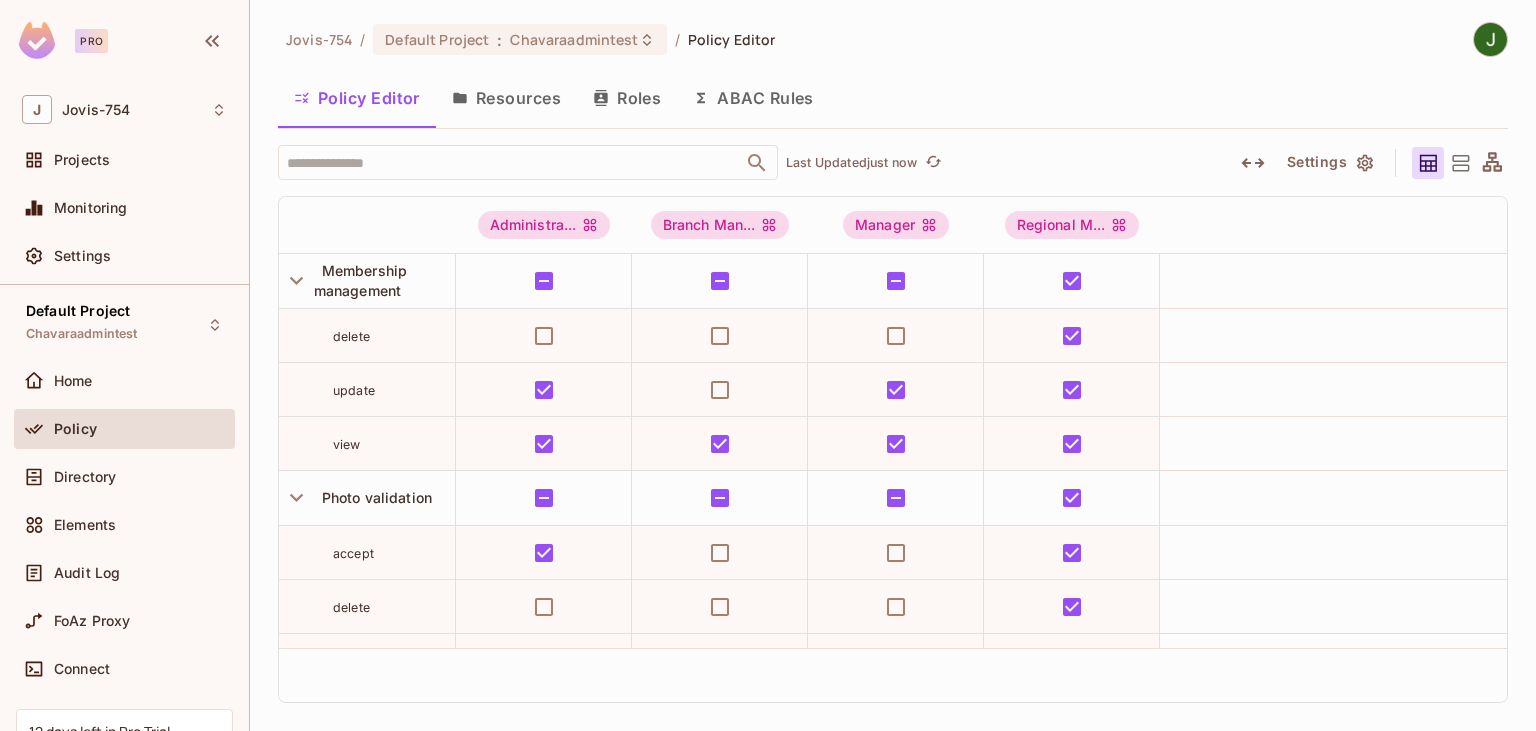 click on "Resources" at bounding box center (506, 98) 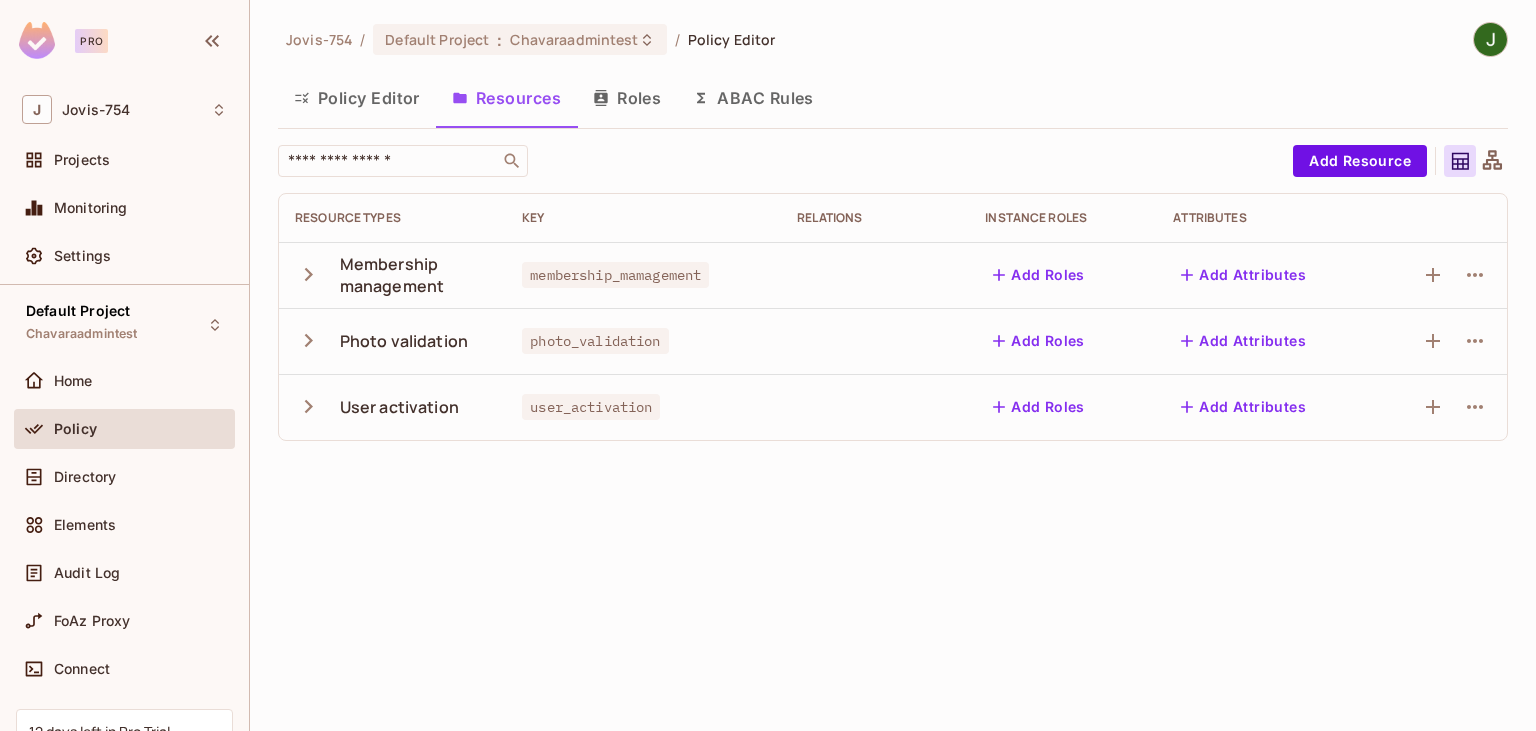 click on "Roles" at bounding box center [627, 98] 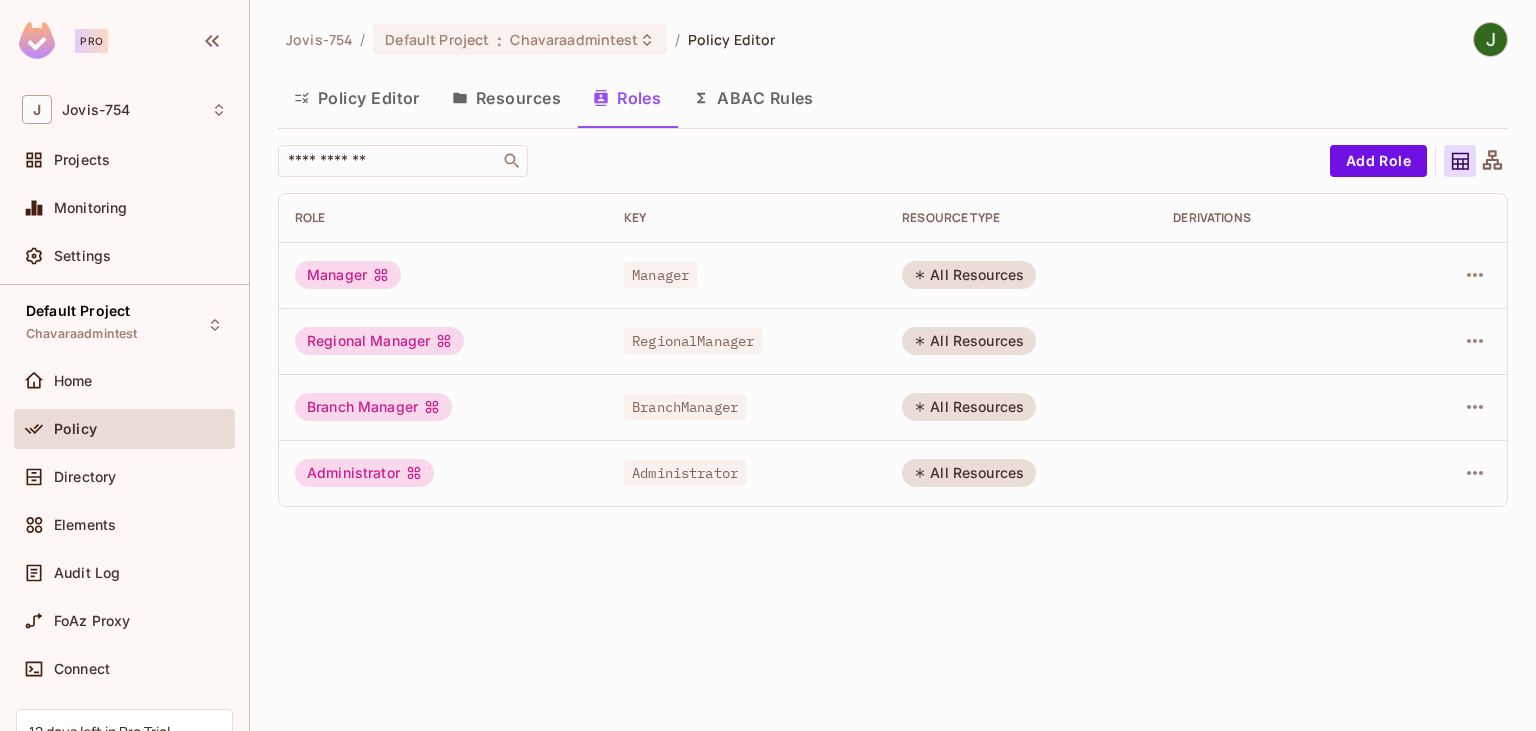 click on "All Resources" at bounding box center (969, 275) 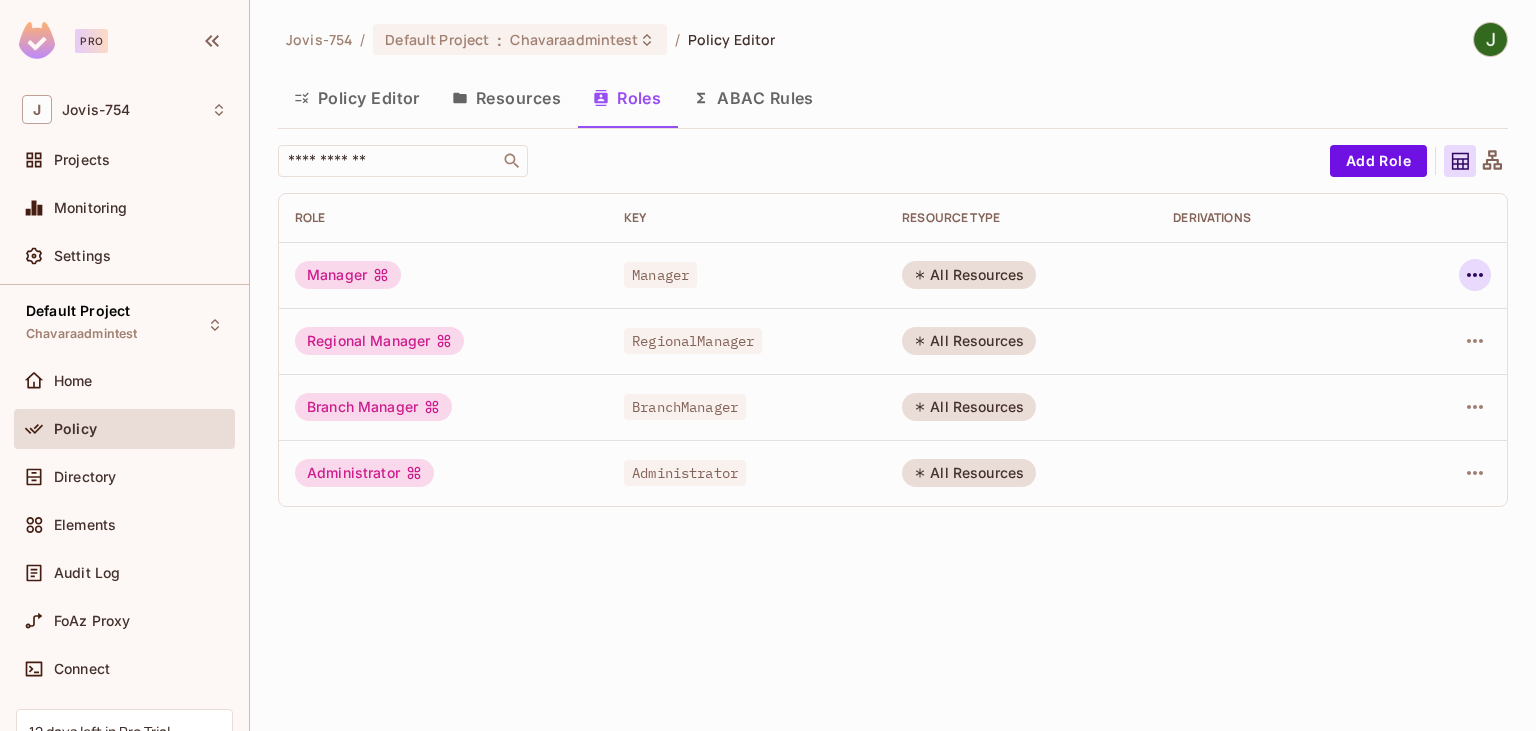 click 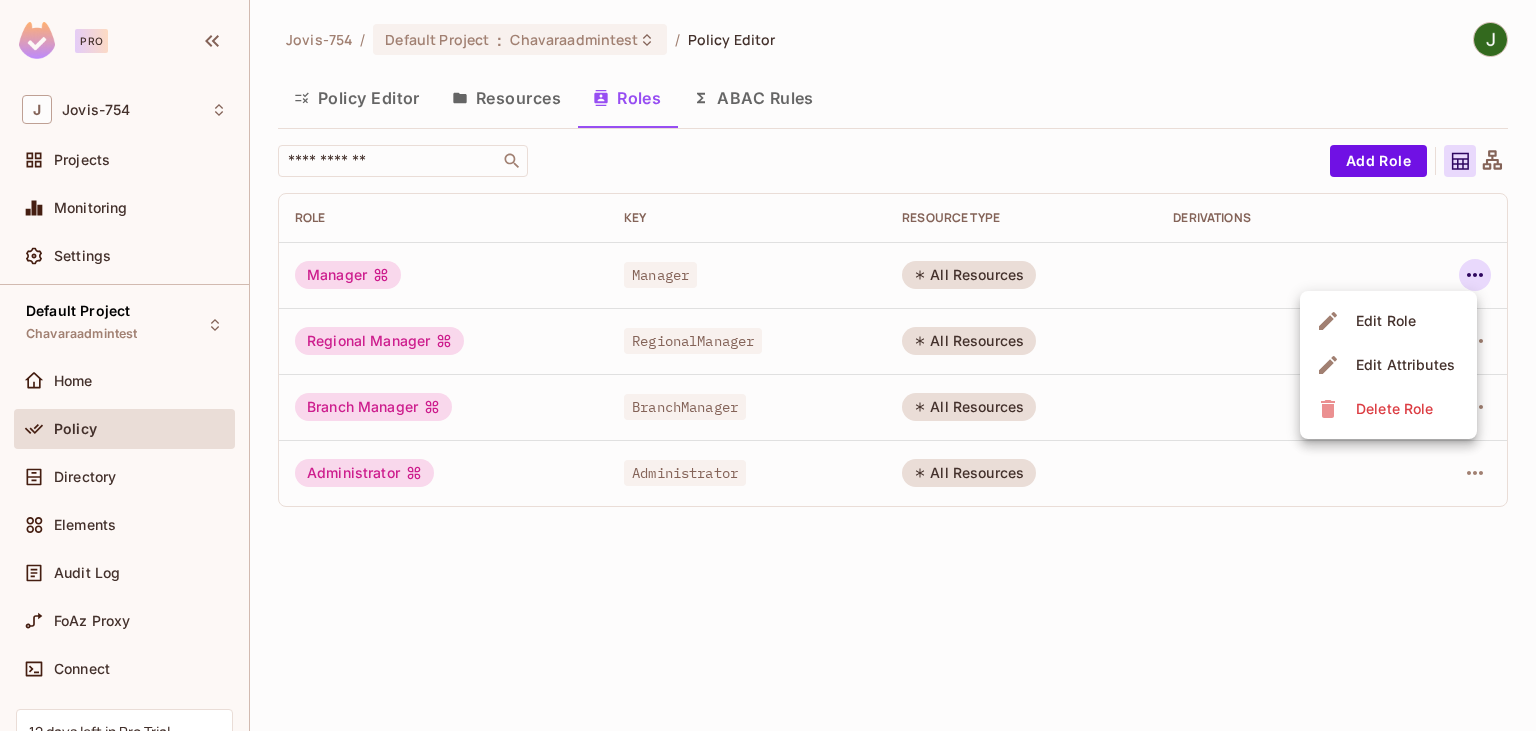 click on "Edit Attributes" at bounding box center [1405, 365] 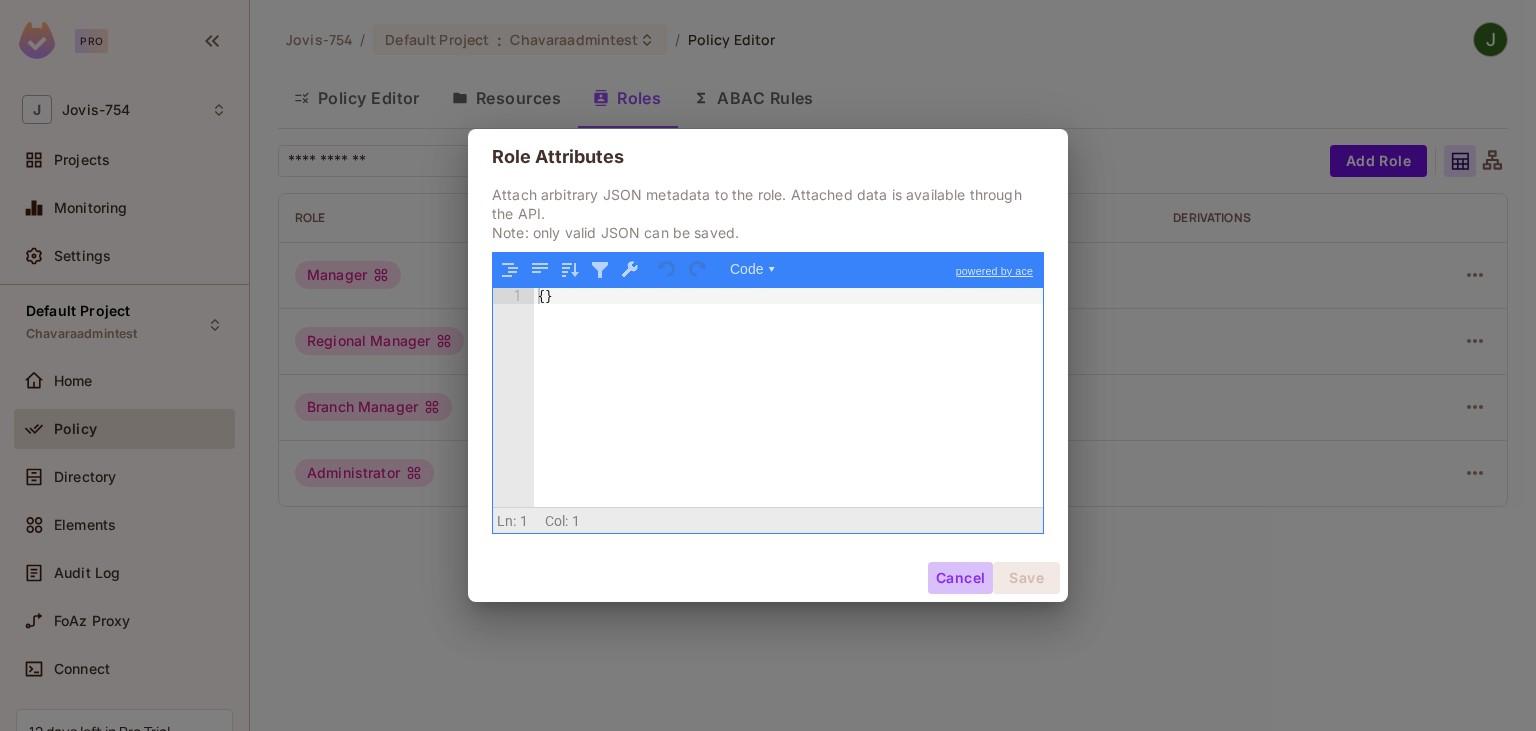 click on "Cancel" at bounding box center [960, 578] 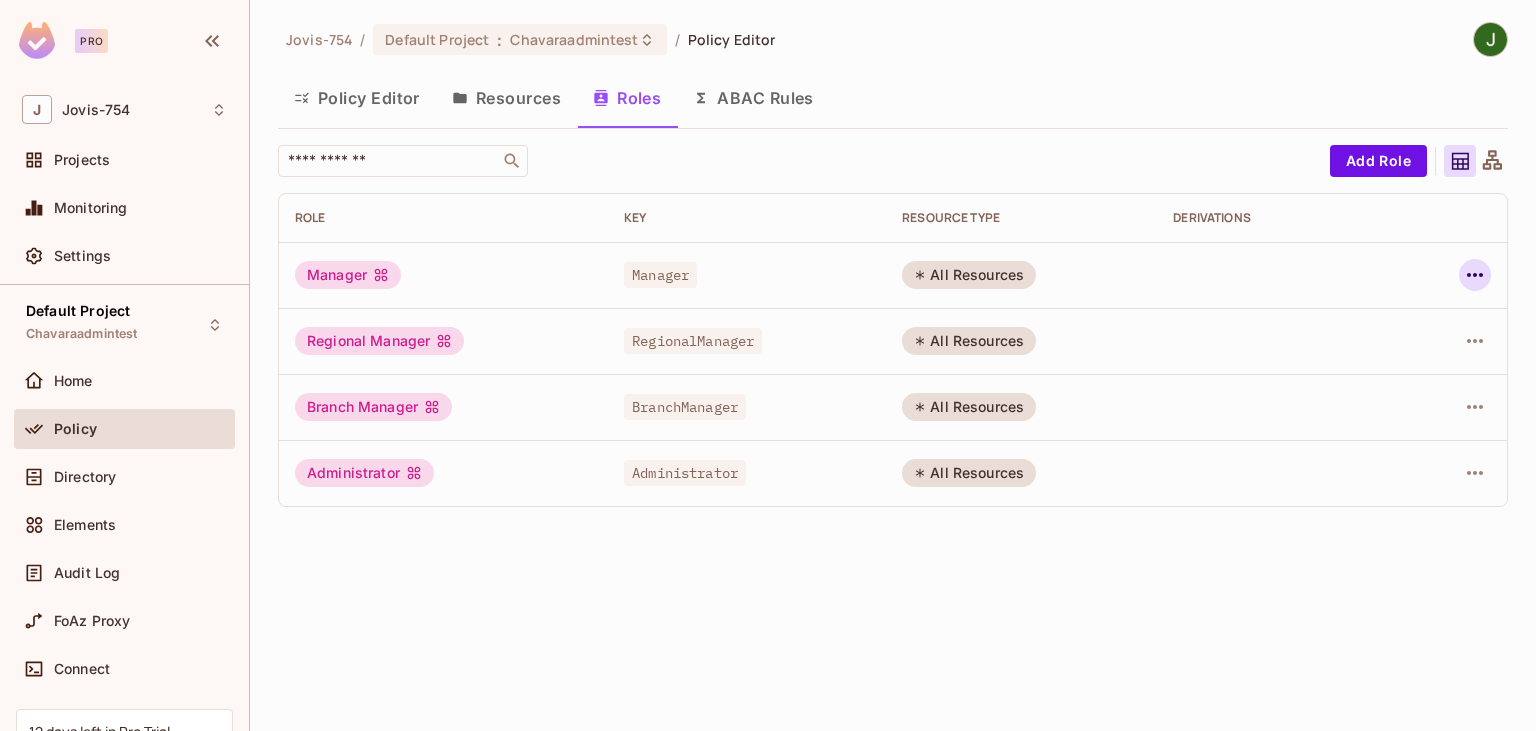 click 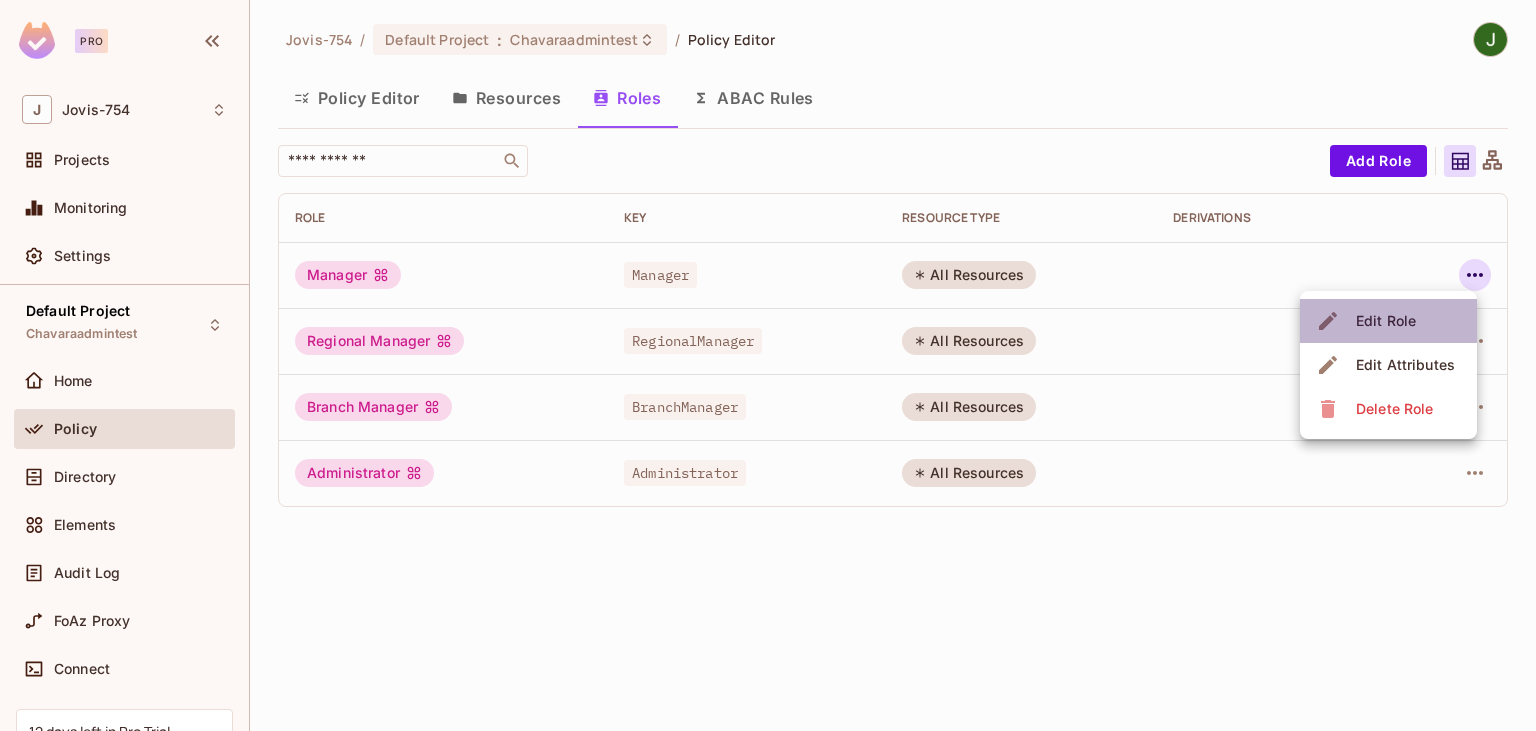 click on "Edit Role" at bounding box center (1386, 321) 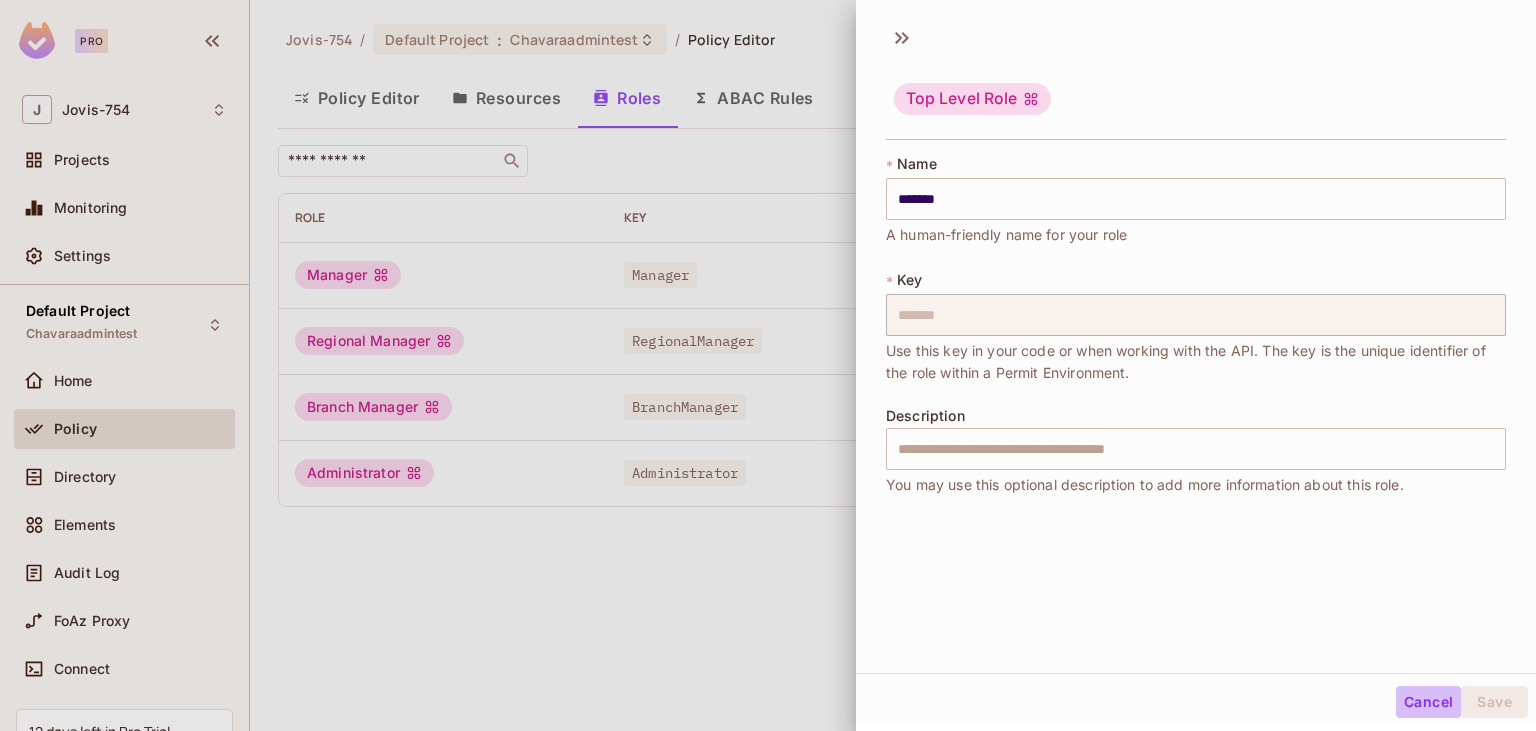 click on "Cancel" at bounding box center (1428, 702) 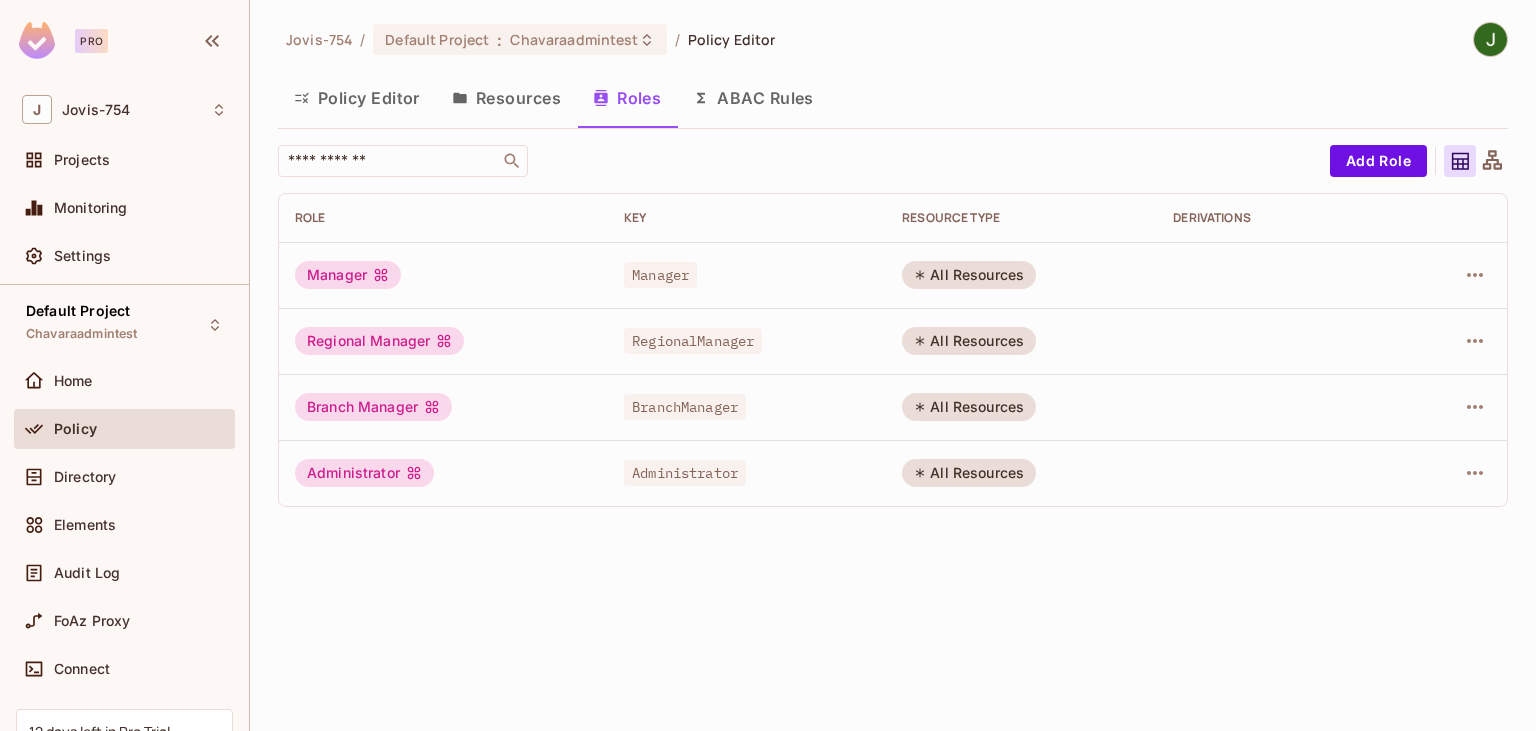 click on "Resources" at bounding box center [506, 98] 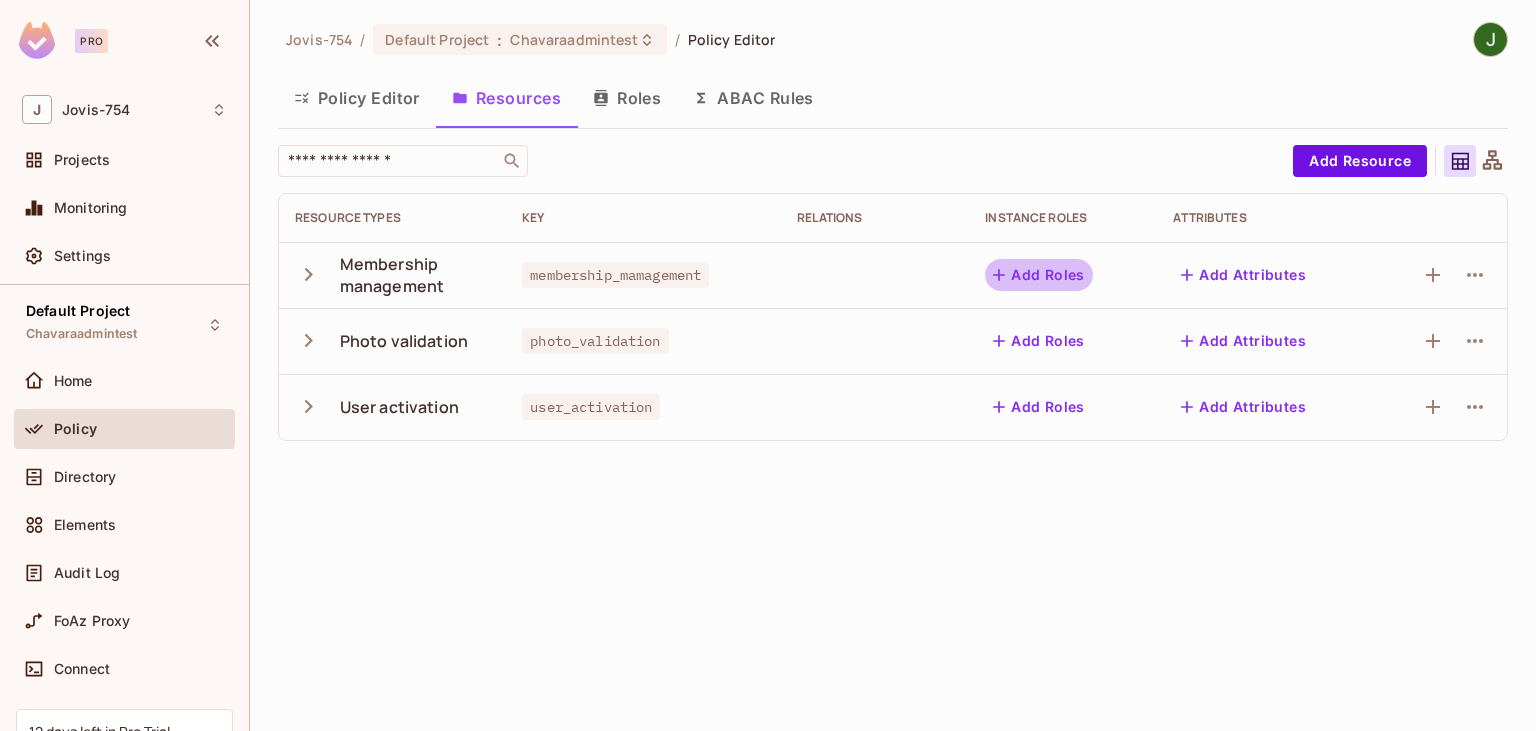 click on "Add Roles" at bounding box center [1039, 275] 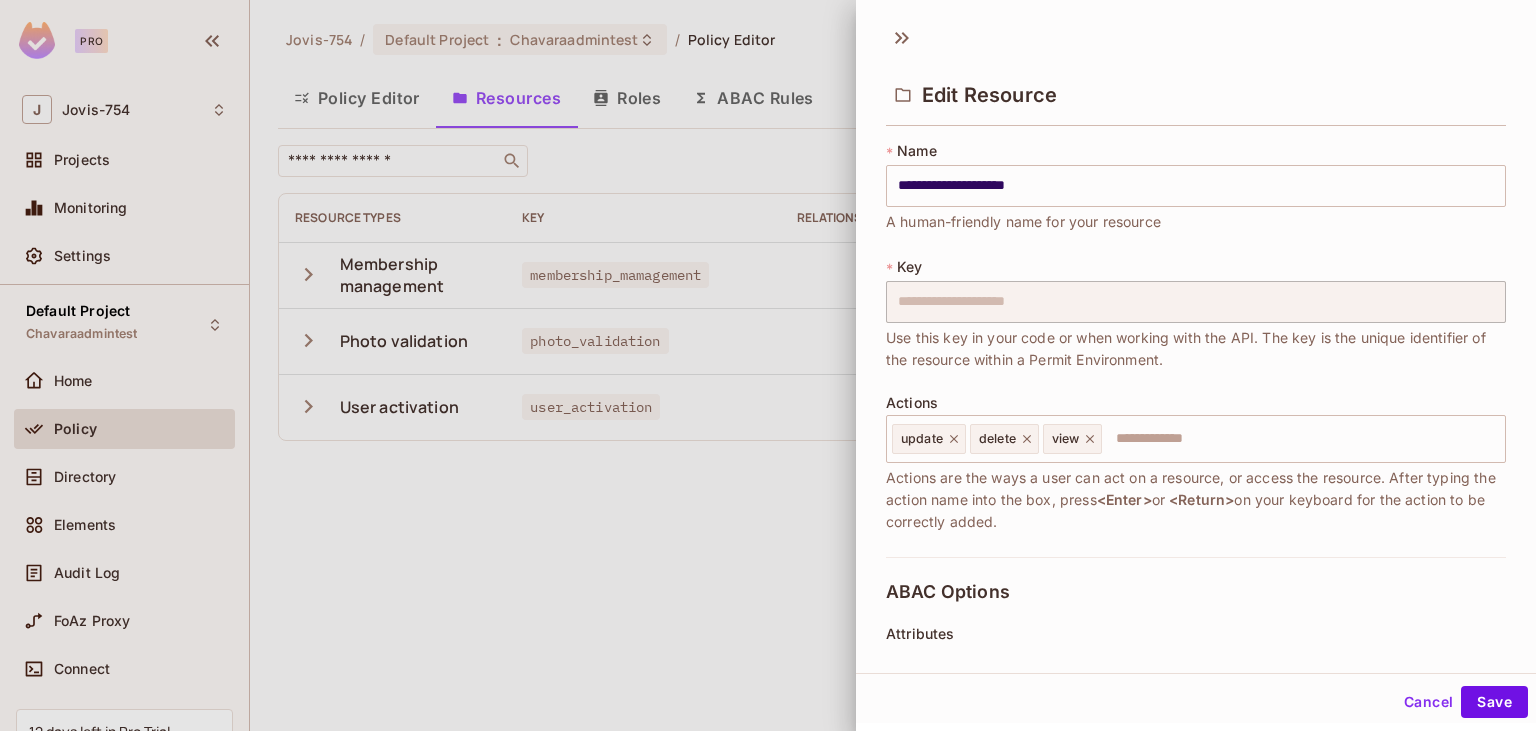 click at bounding box center [768, 365] 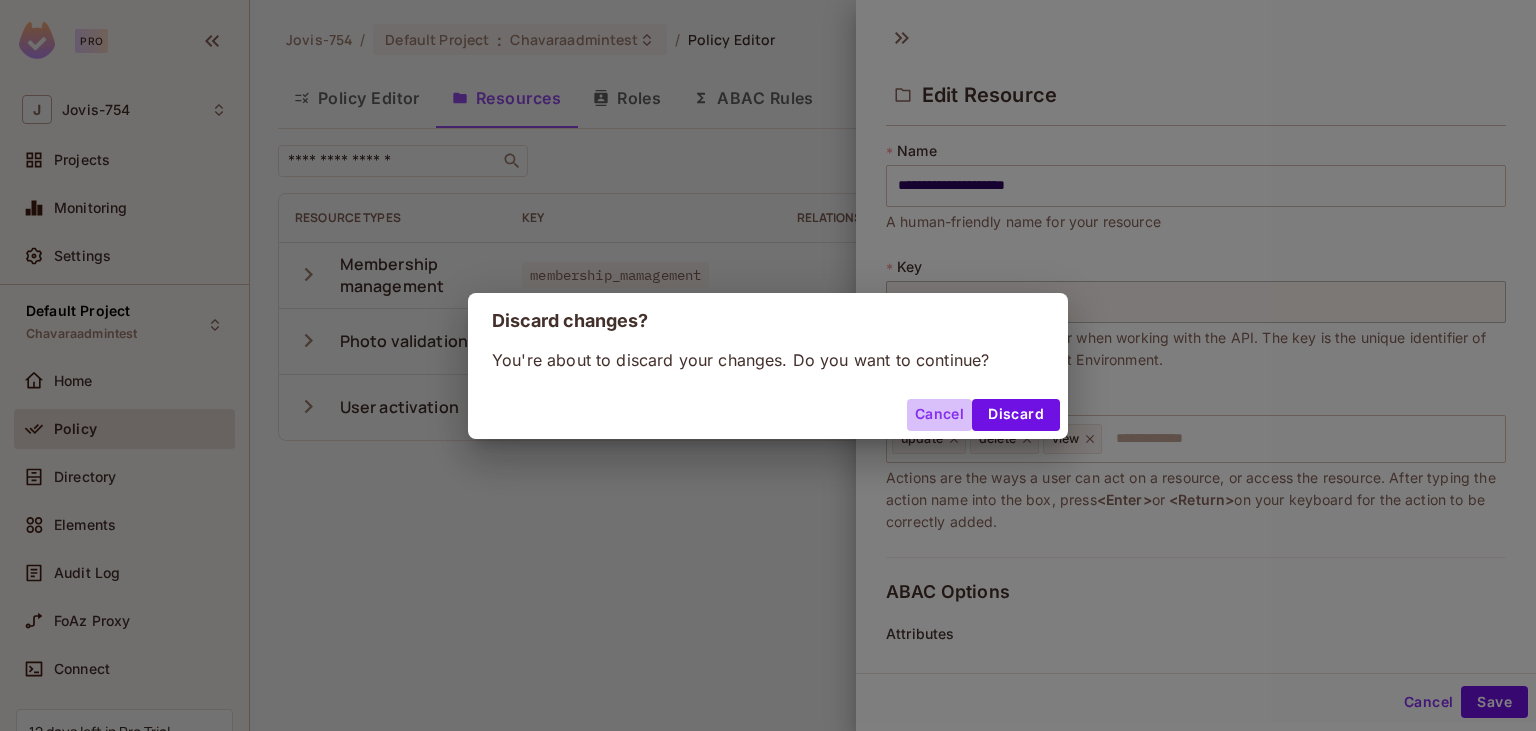click on "Cancel" at bounding box center (939, 415) 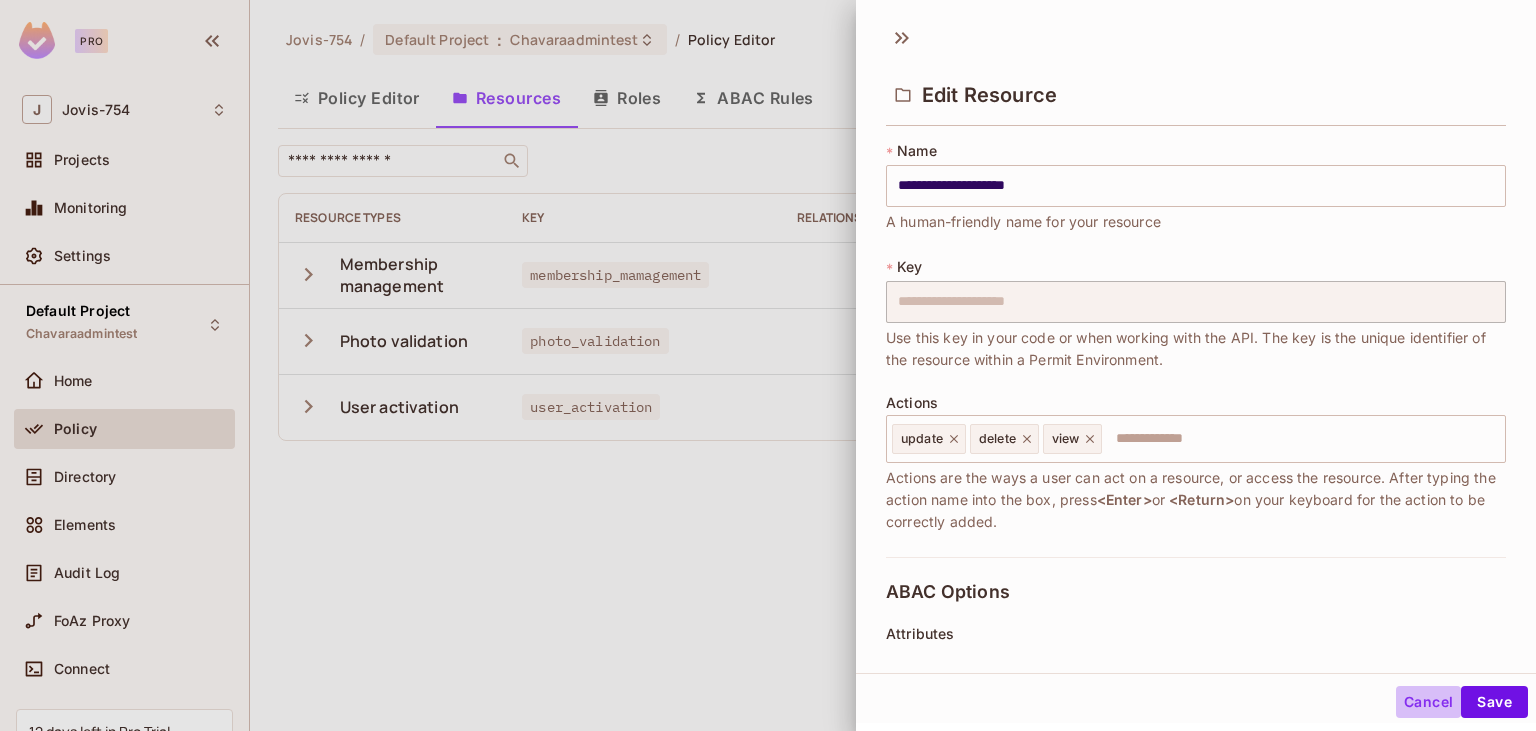 click on "Cancel" at bounding box center (1428, 702) 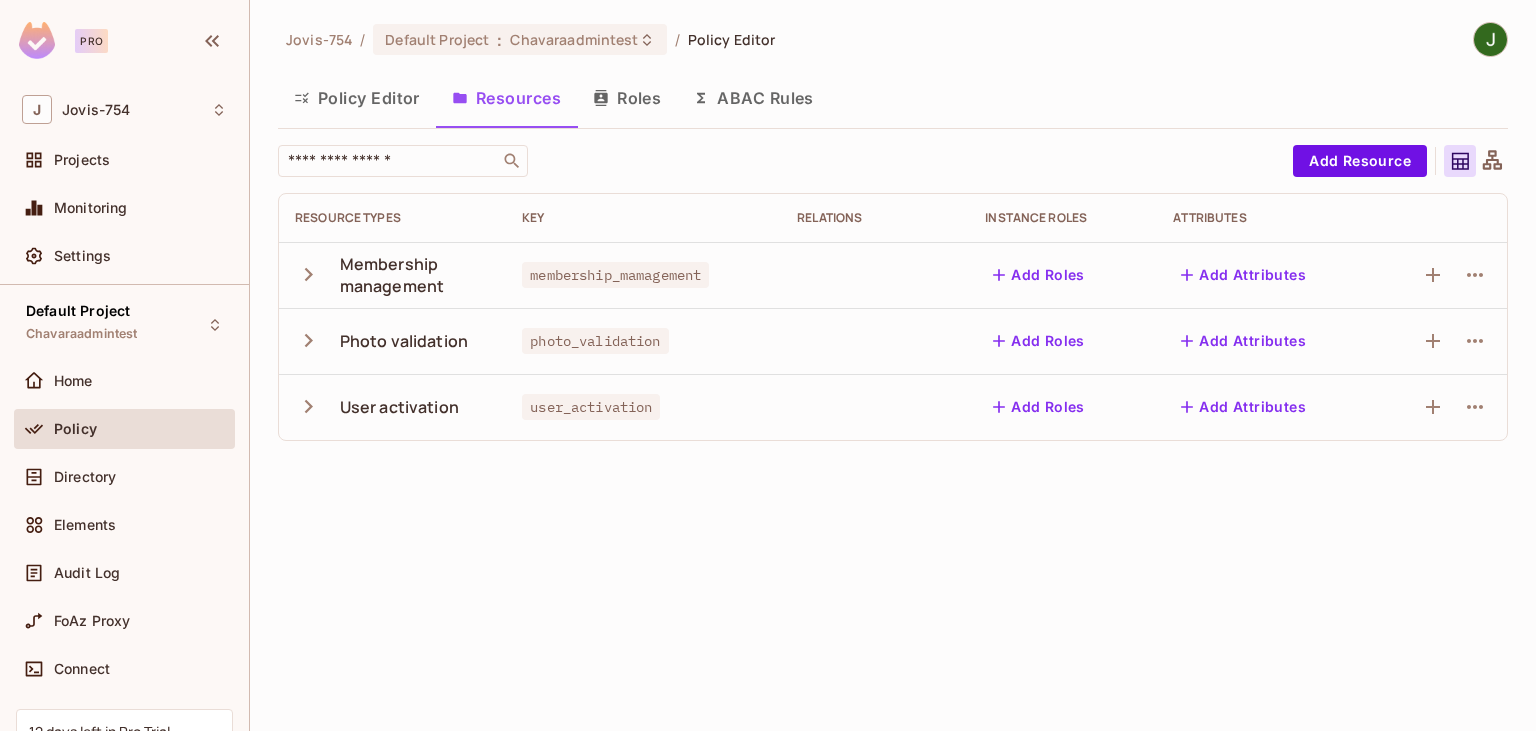 click on "Add Attributes" at bounding box center [1243, 275] 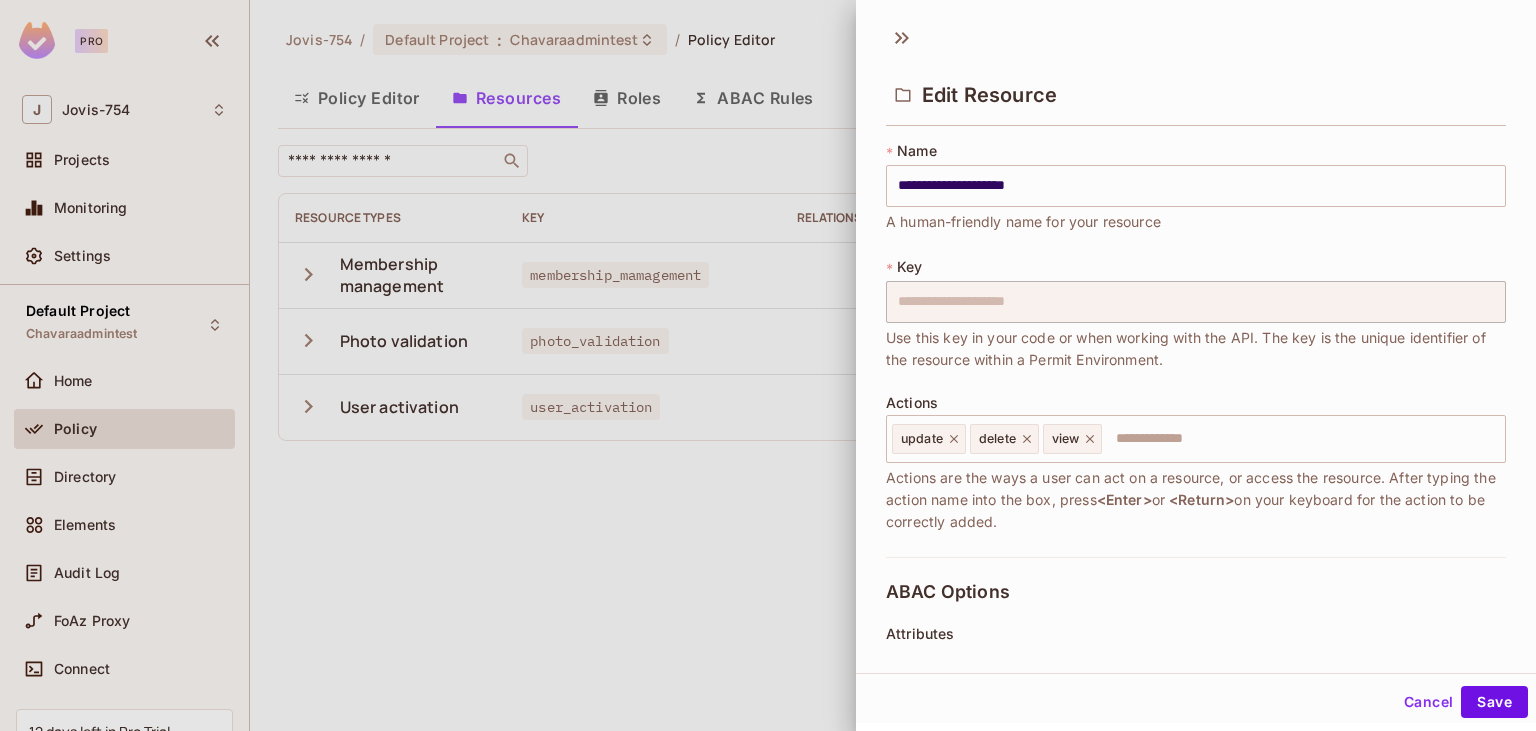 click at bounding box center [768, 365] 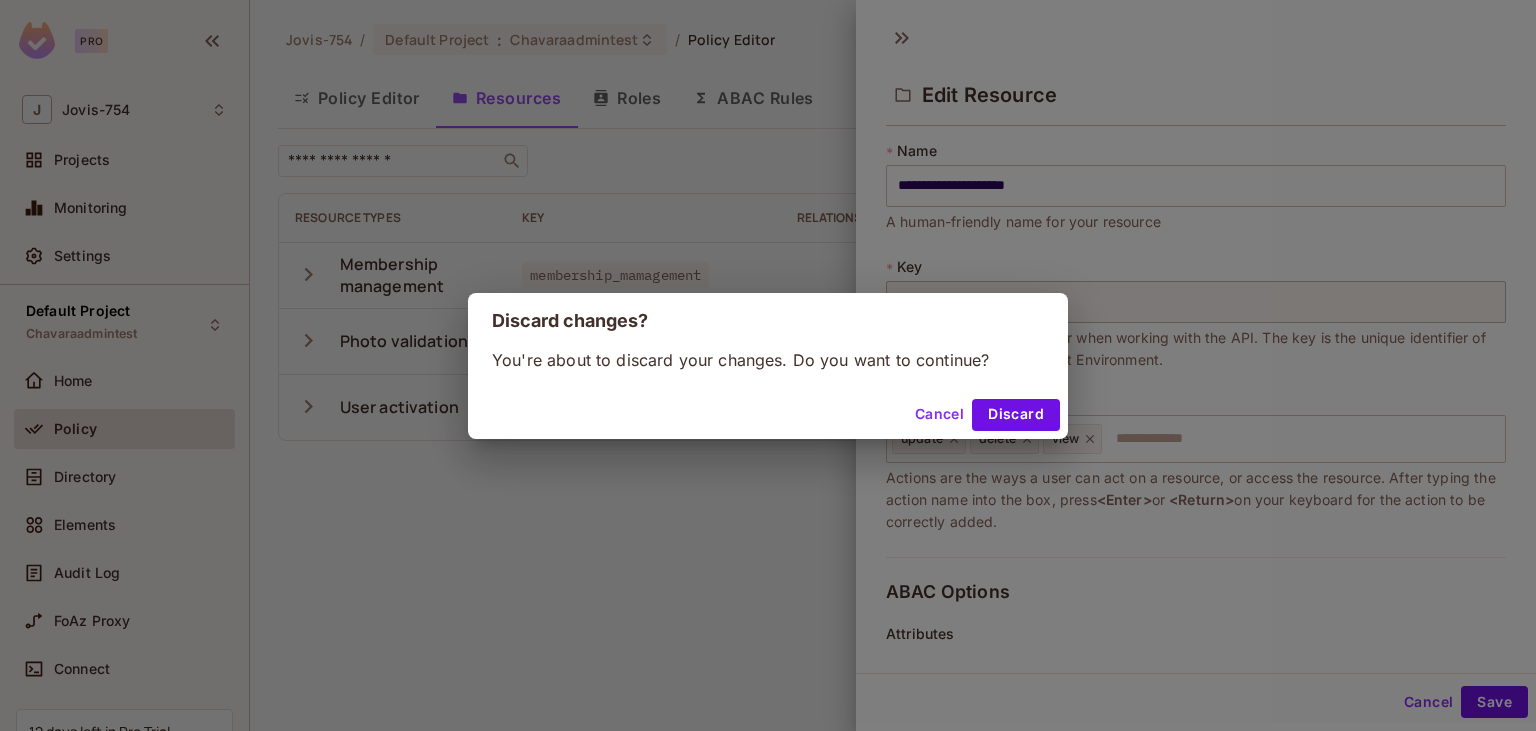 click on "Cancel" at bounding box center (939, 415) 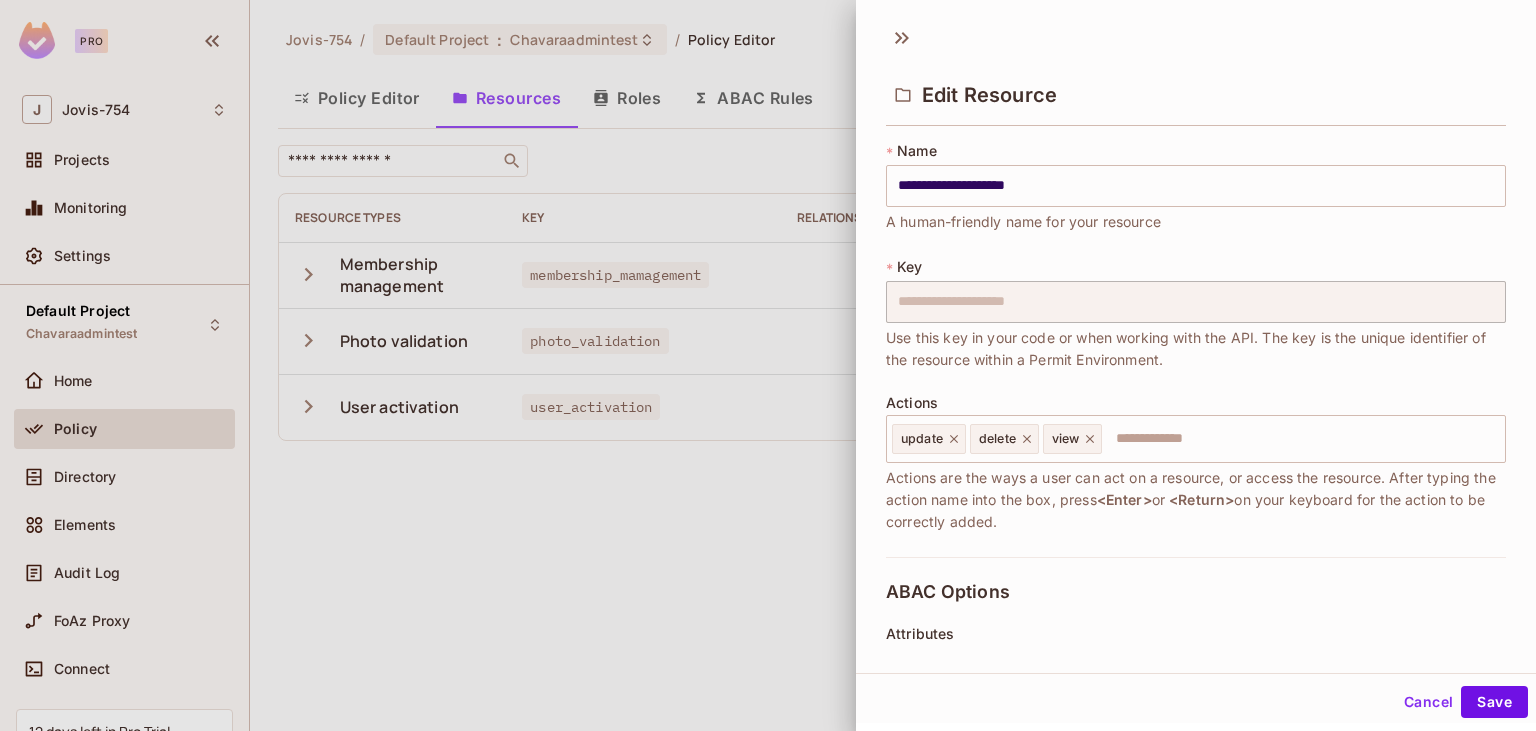 click on "Attributes Add attribute" at bounding box center (1196, 657) 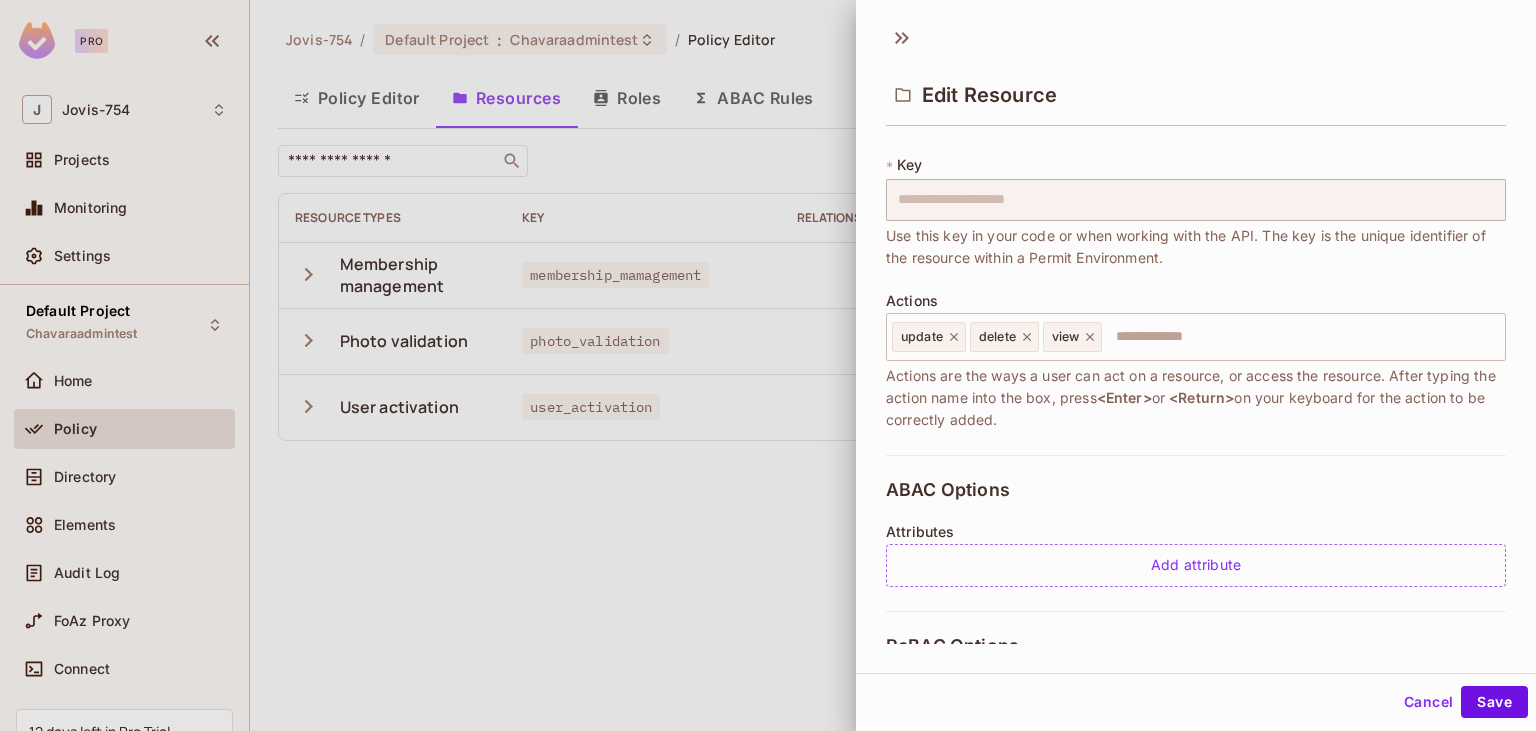 scroll, scrollTop: 230, scrollLeft: 0, axis: vertical 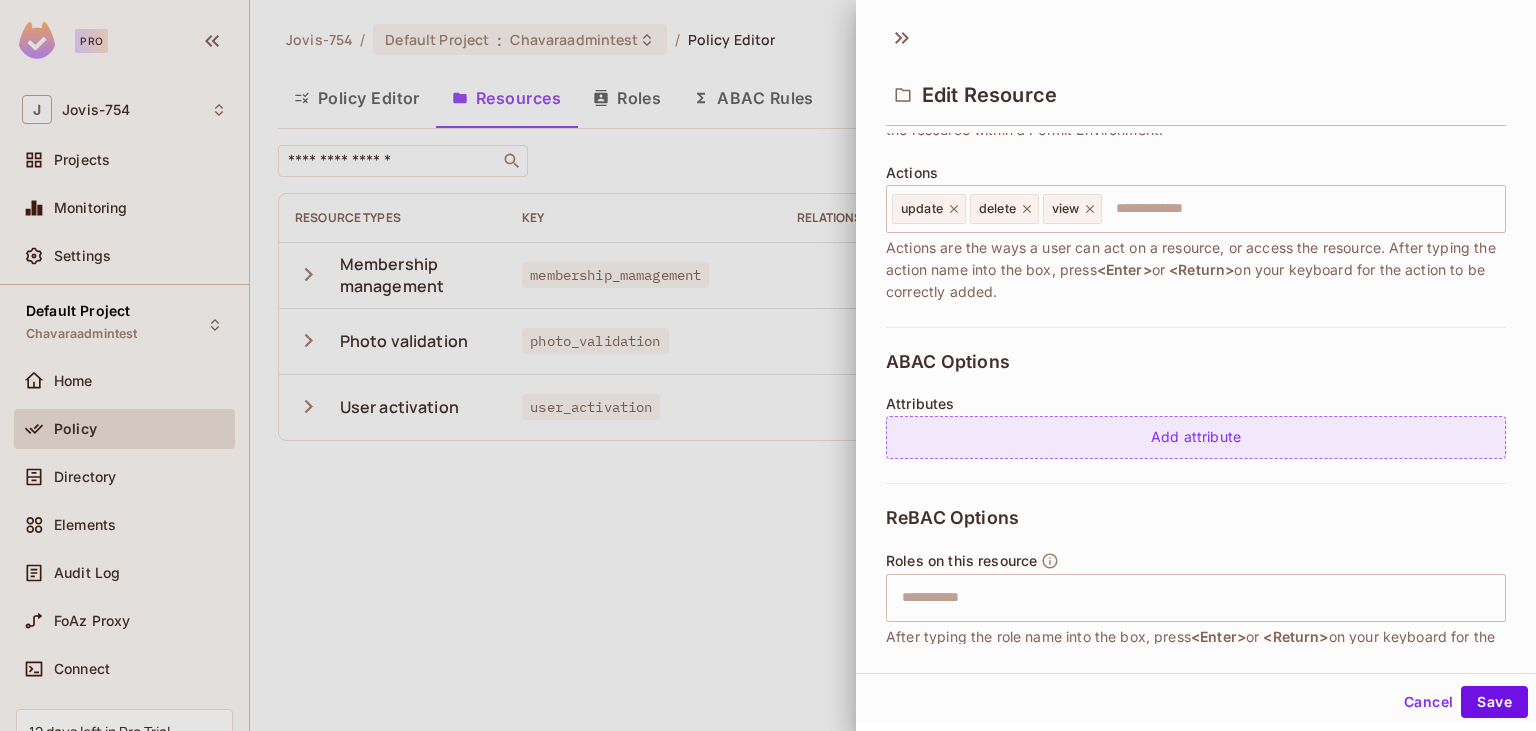click on "Add attribute" at bounding box center [1196, 437] 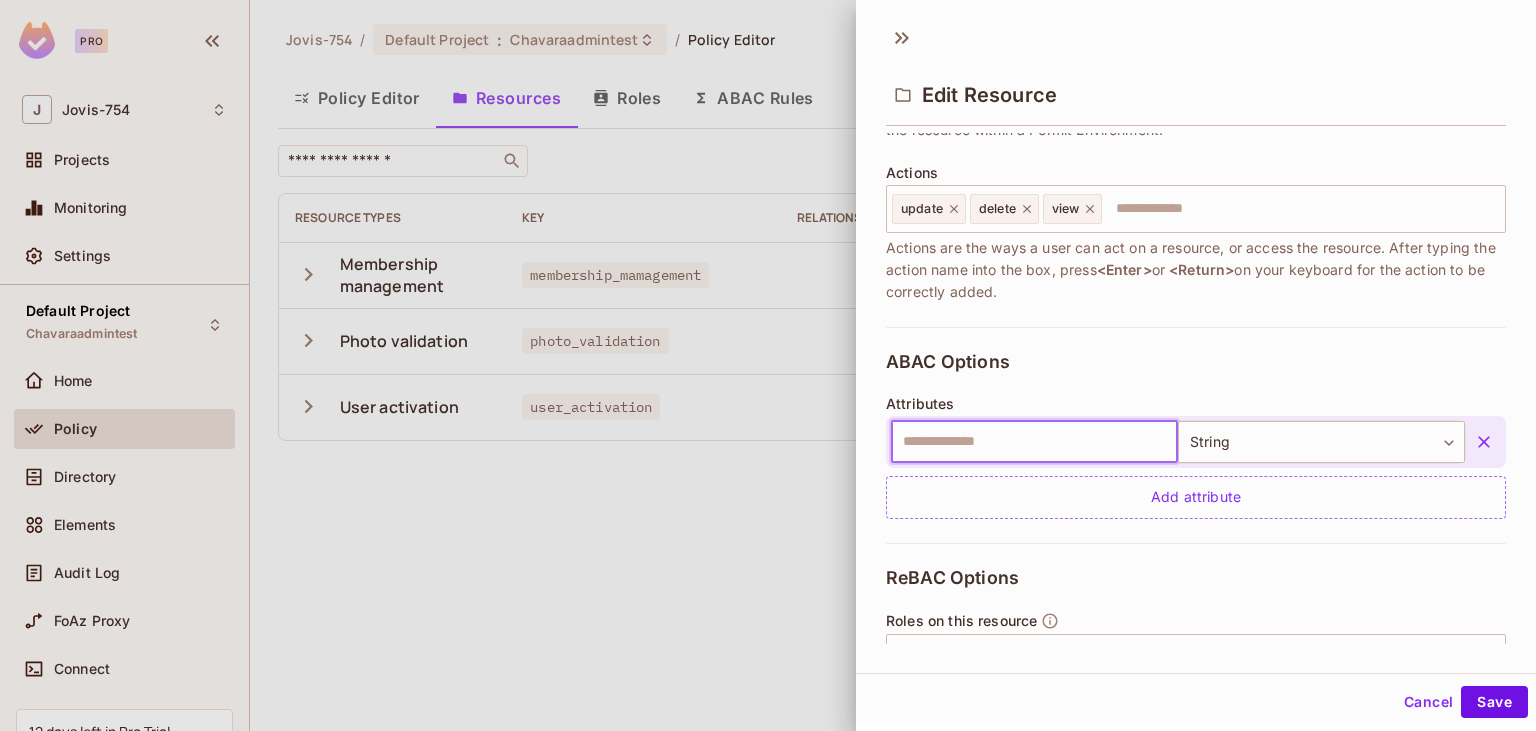 click at bounding box center [1034, 442] 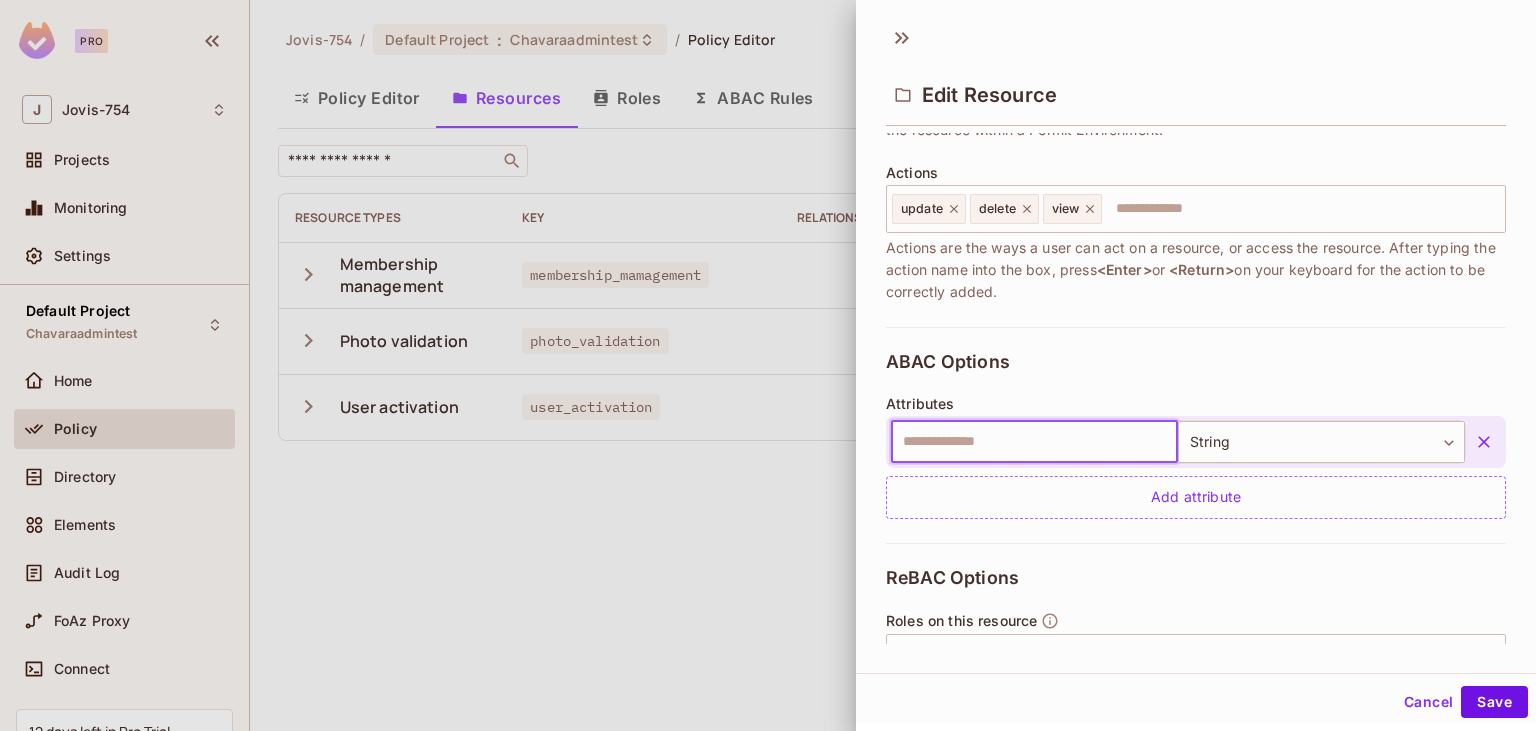 click 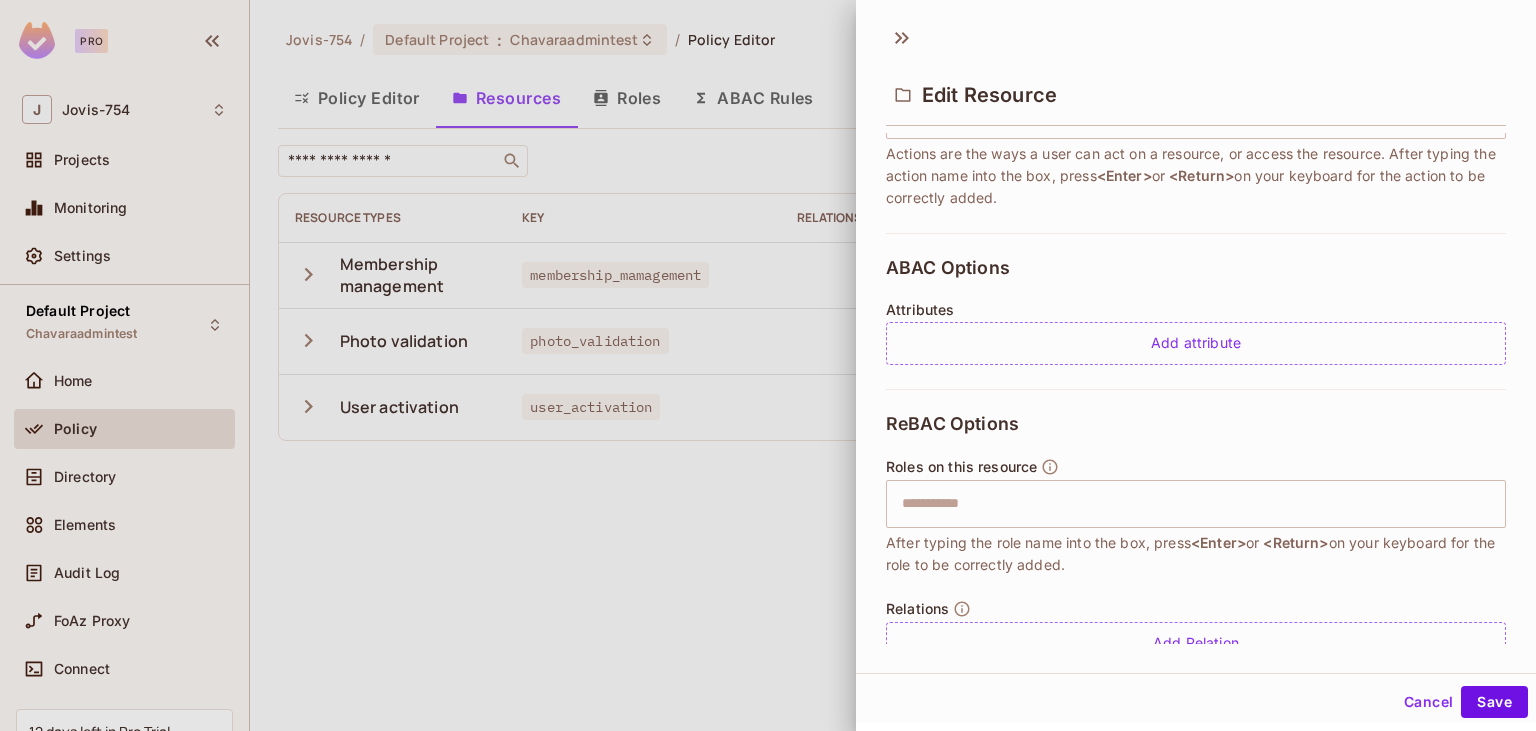 scroll, scrollTop: 369, scrollLeft: 0, axis: vertical 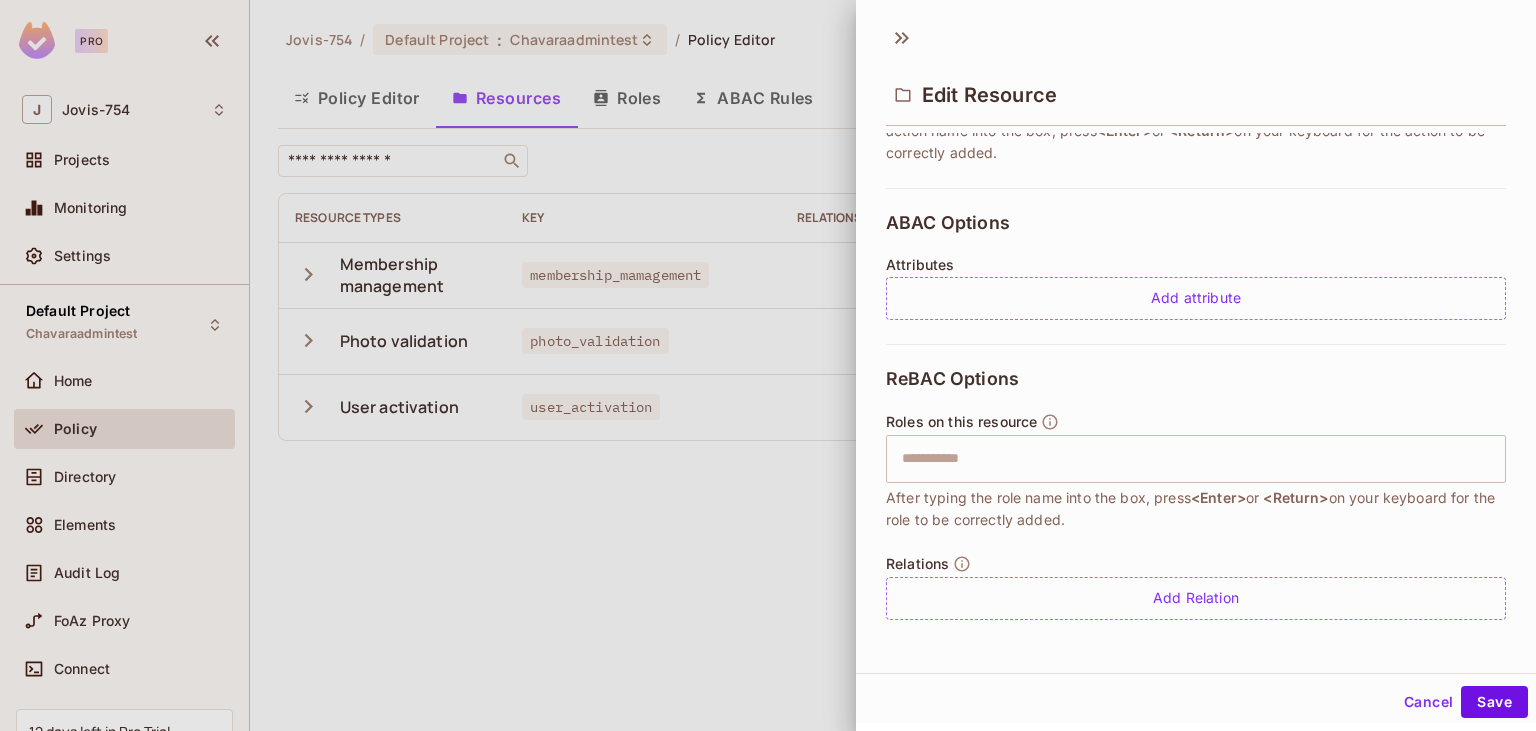 click on "Cancel" at bounding box center [1428, 702] 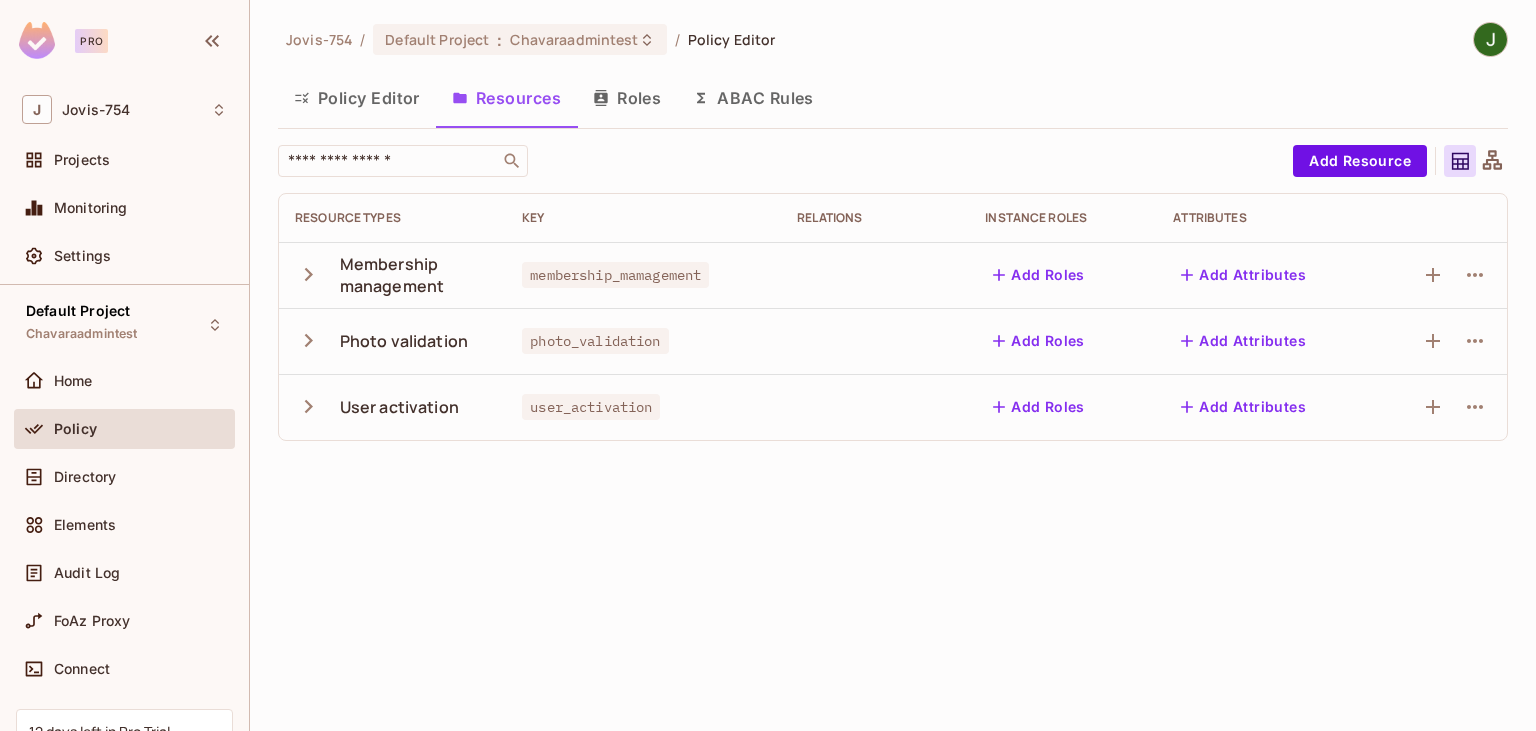 click on "Policy Editor Resources Roles ABAC Rules" at bounding box center (893, 98) 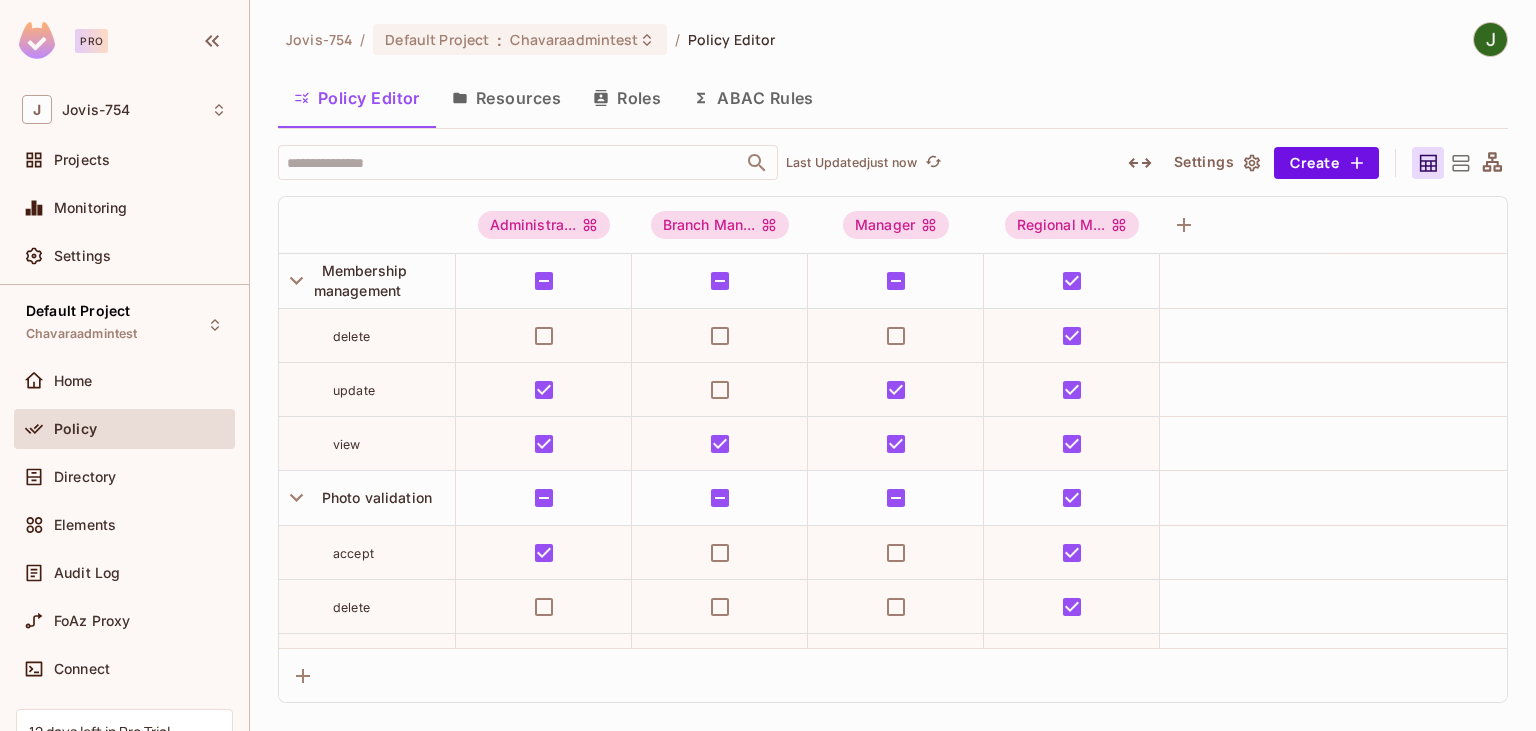 click on "Resources" at bounding box center [506, 98] 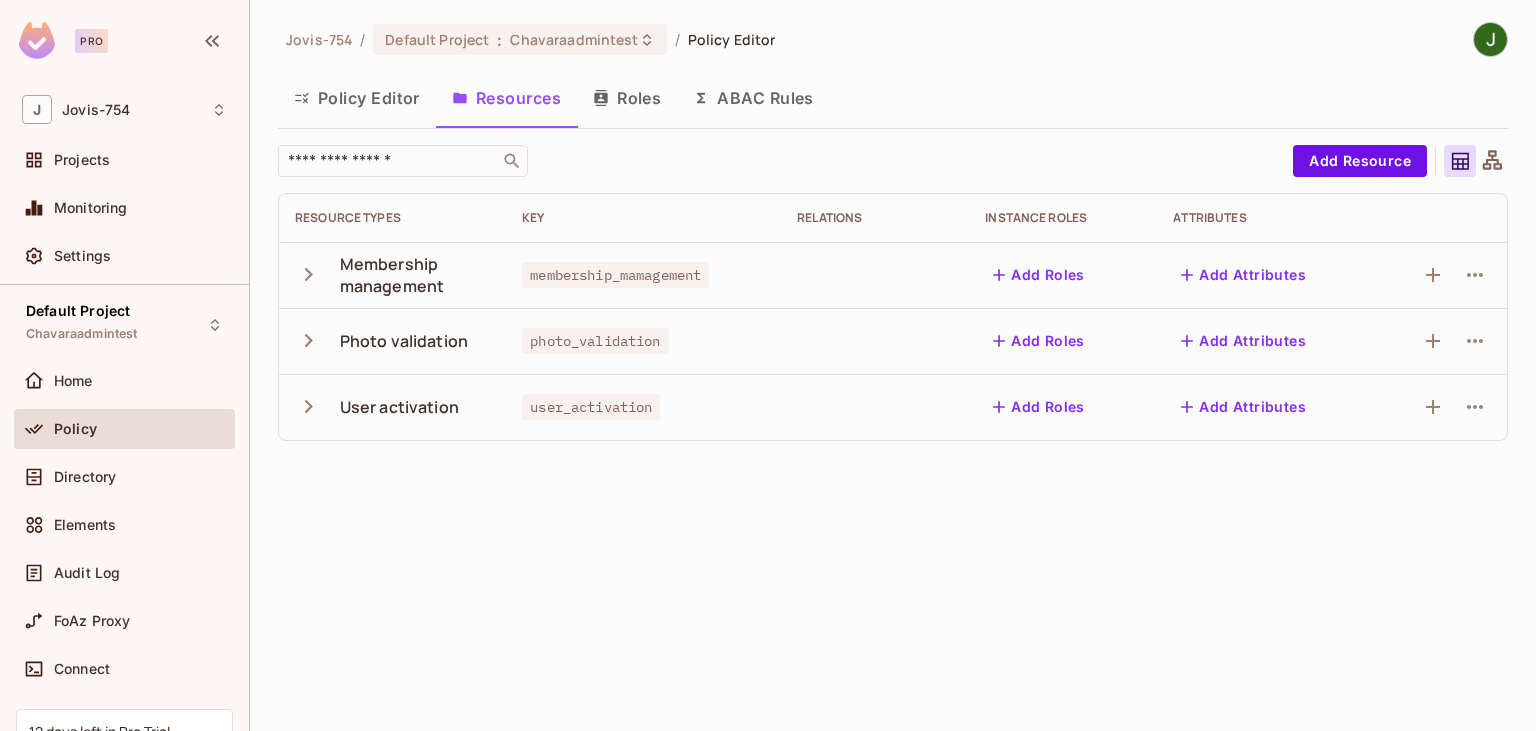 click 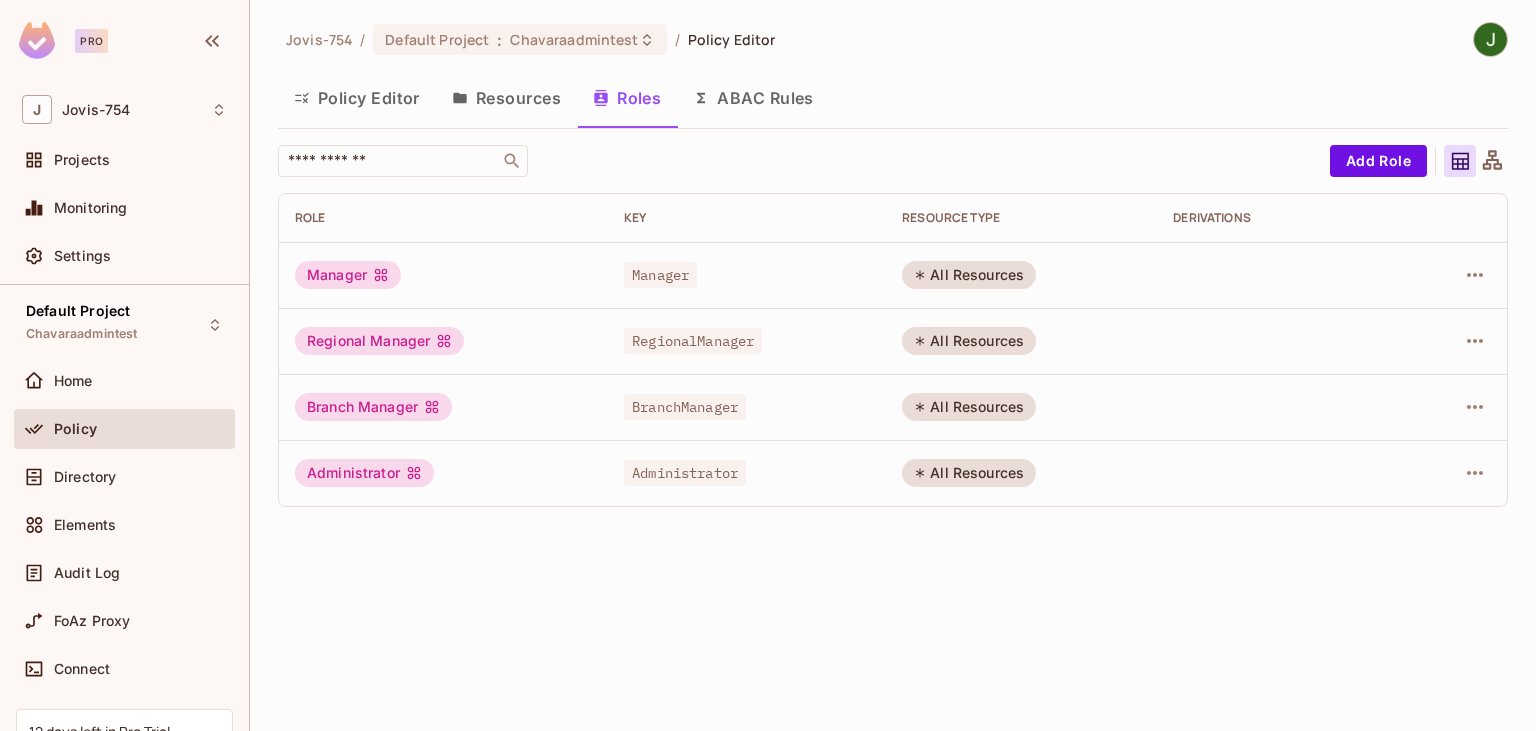 click on "ABAC Rules" at bounding box center [753, 98] 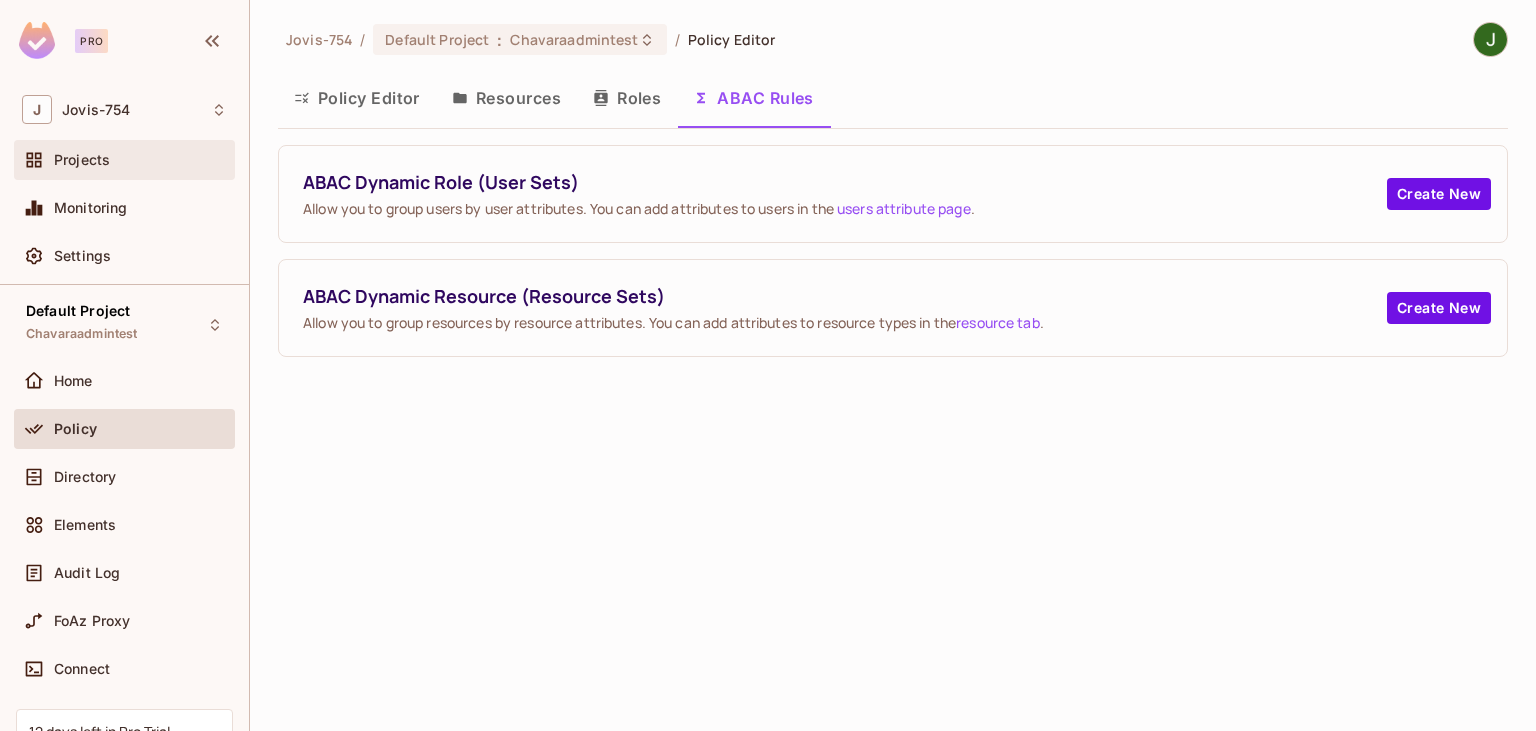 click on "Projects" at bounding box center (124, 160) 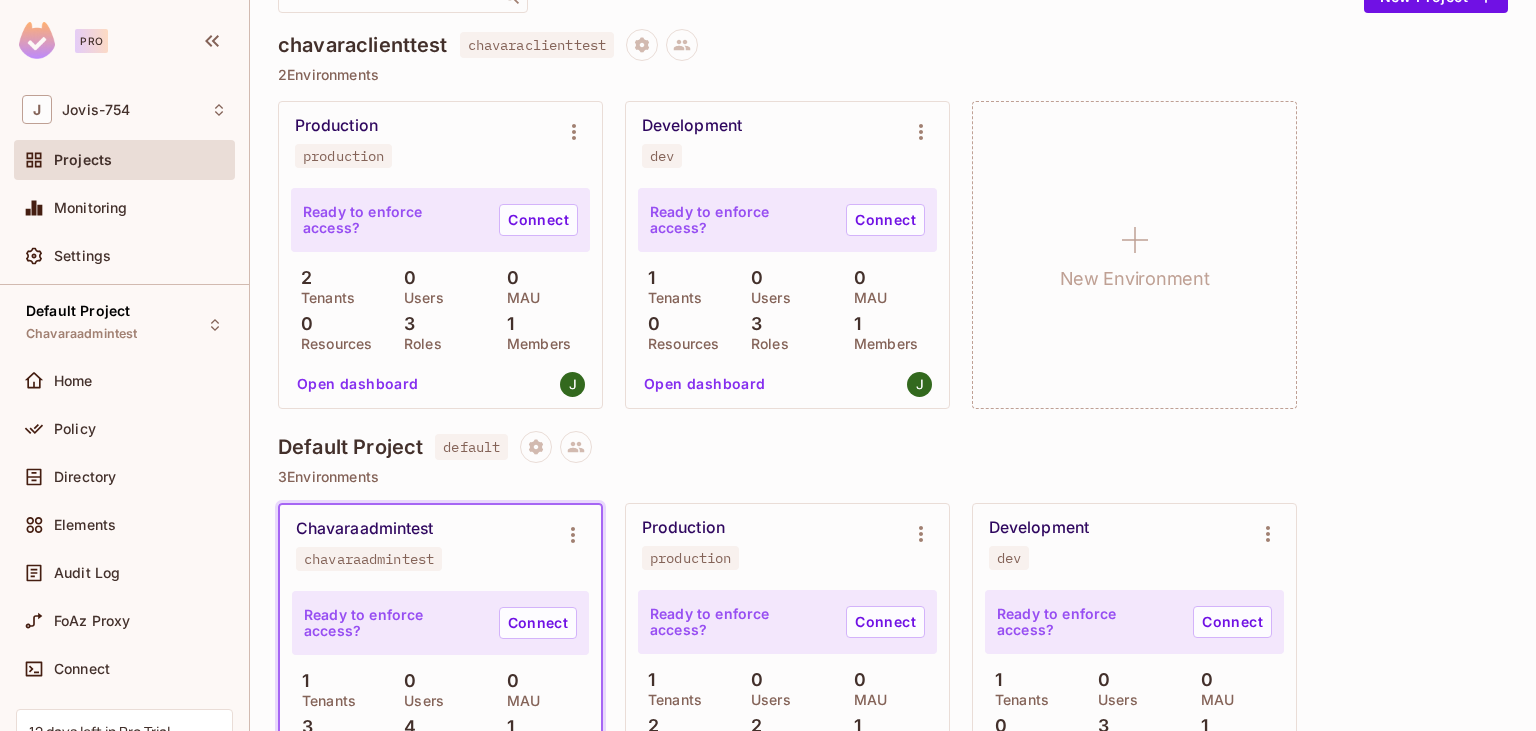 scroll, scrollTop: 115, scrollLeft: 0, axis: vertical 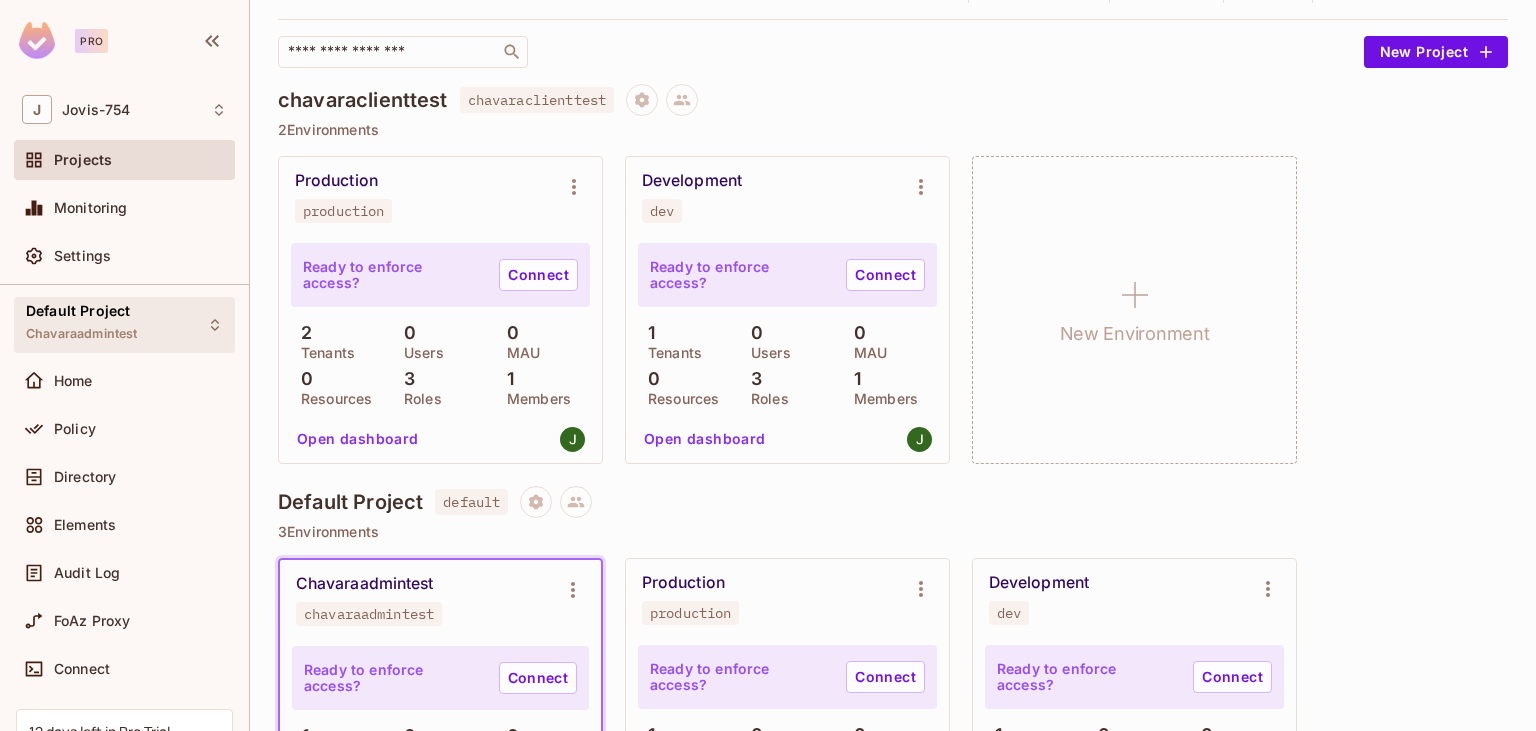 click on "Default Project" at bounding box center (78, 311) 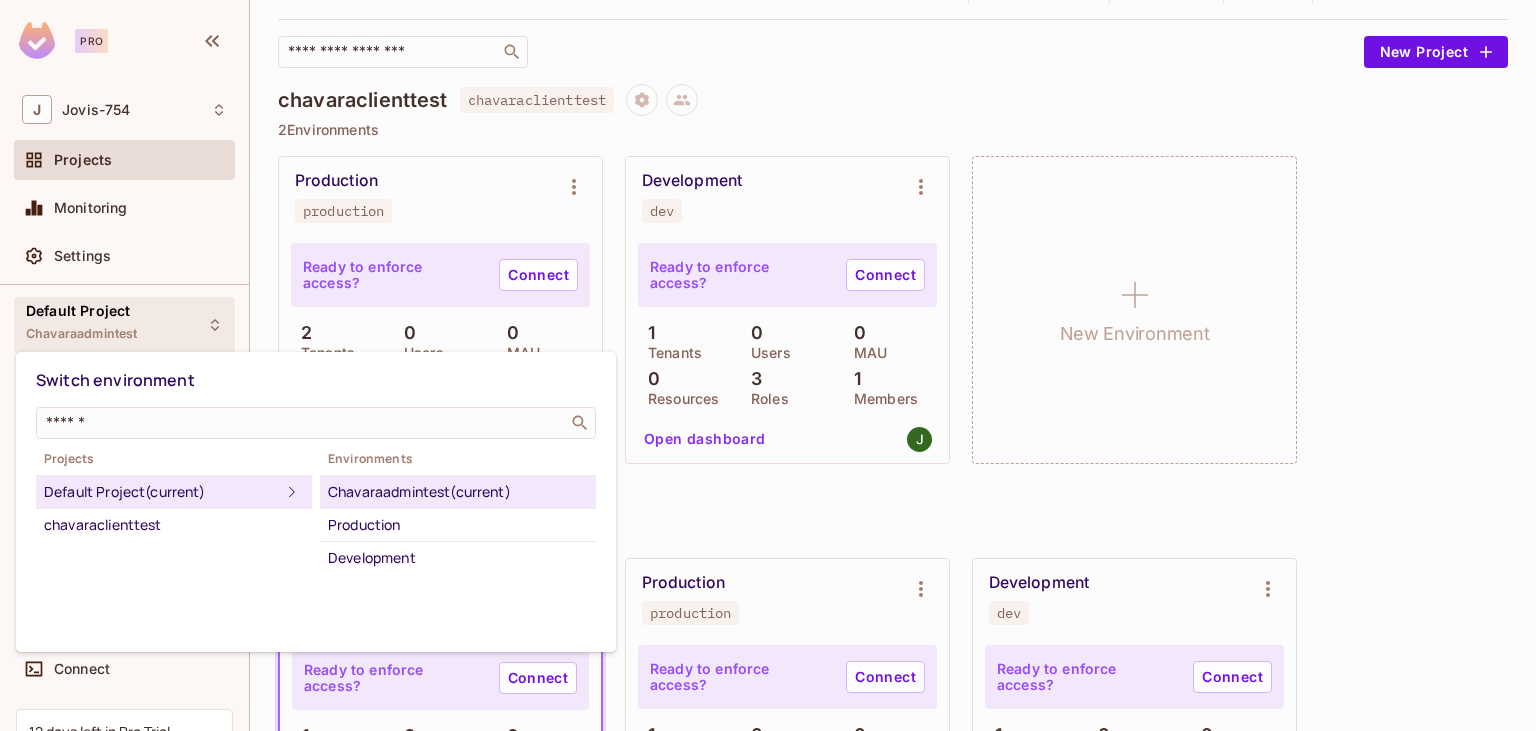 click at bounding box center [768, 365] 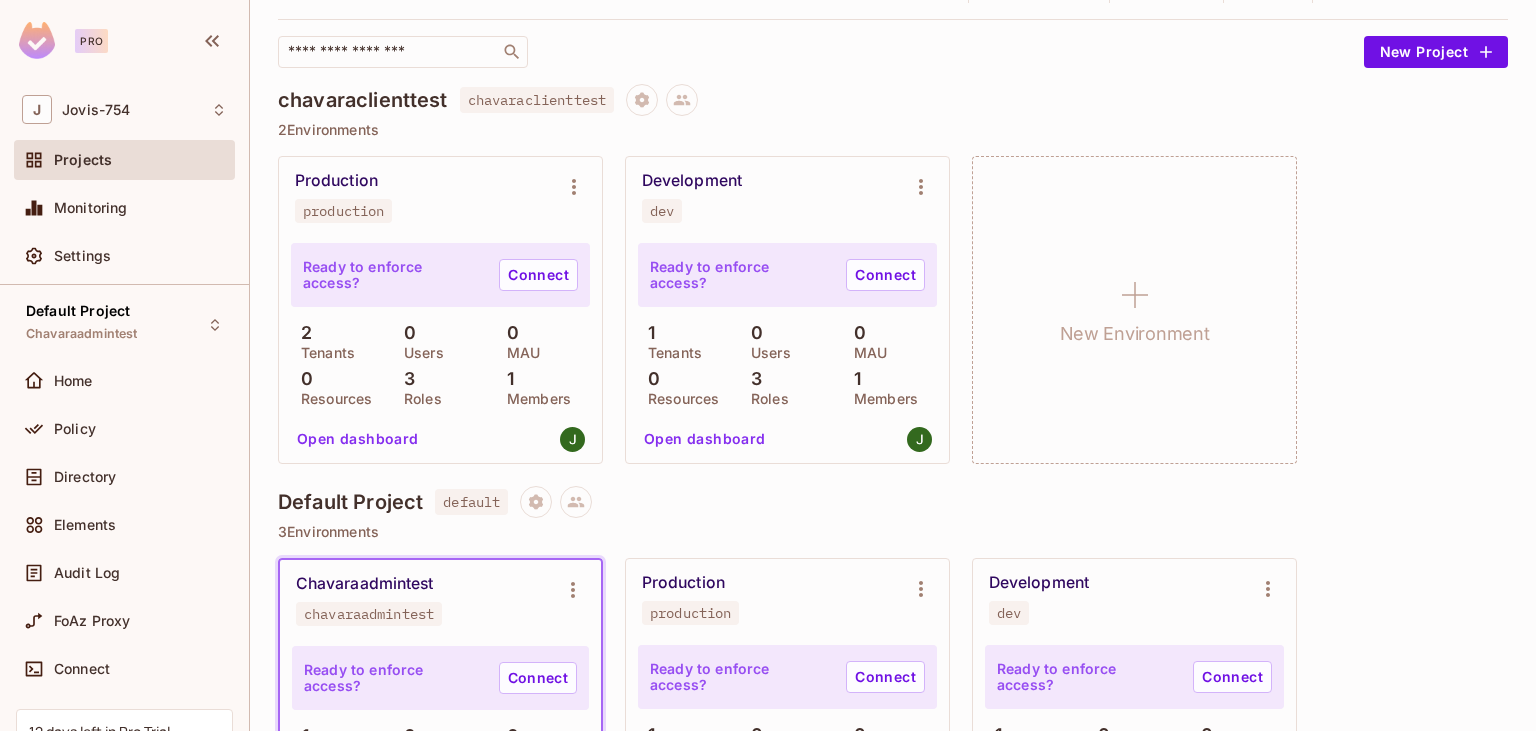 drag, startPoint x: 872, startPoint y: 46, endPoint x: 862, endPoint y: 44, distance: 10.198039 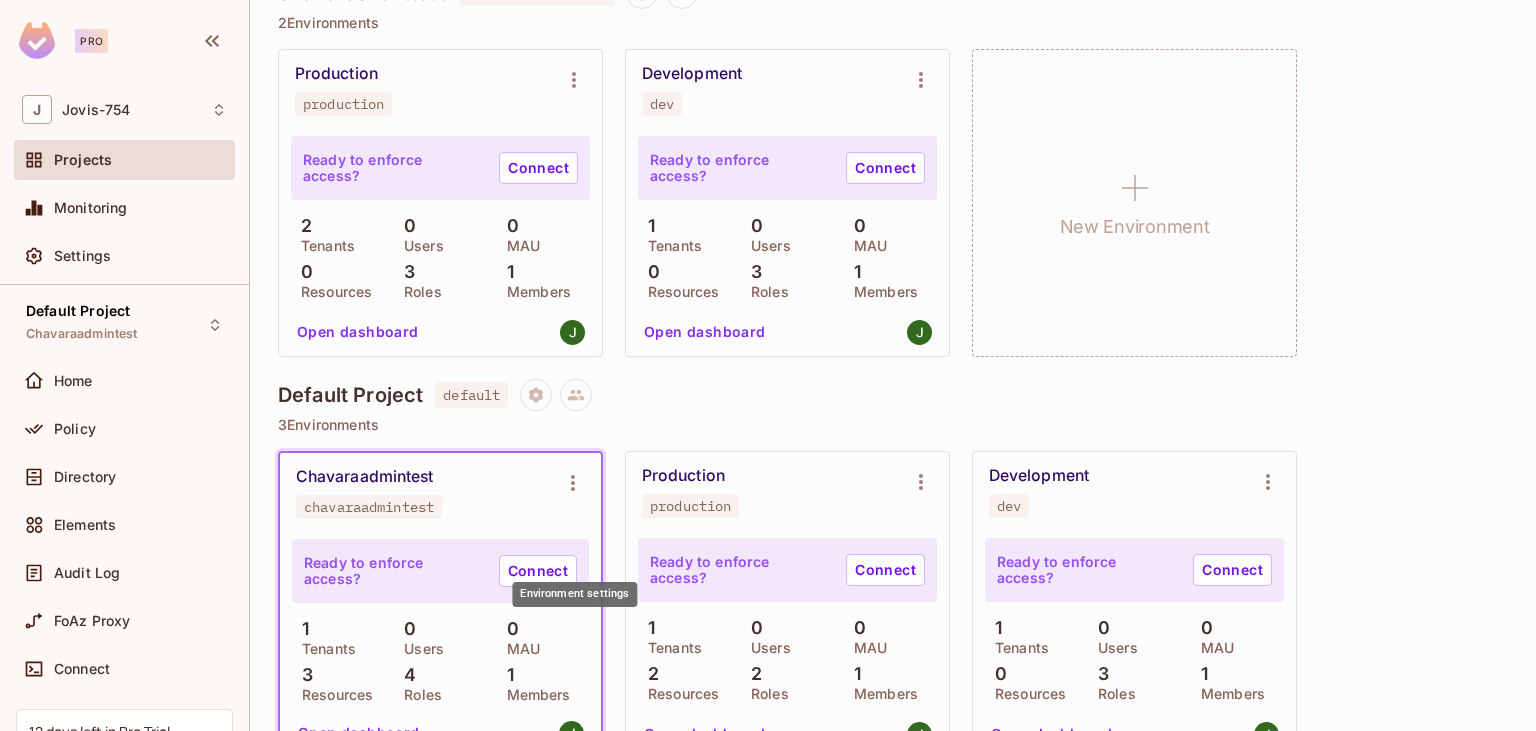 scroll, scrollTop: 346, scrollLeft: 0, axis: vertical 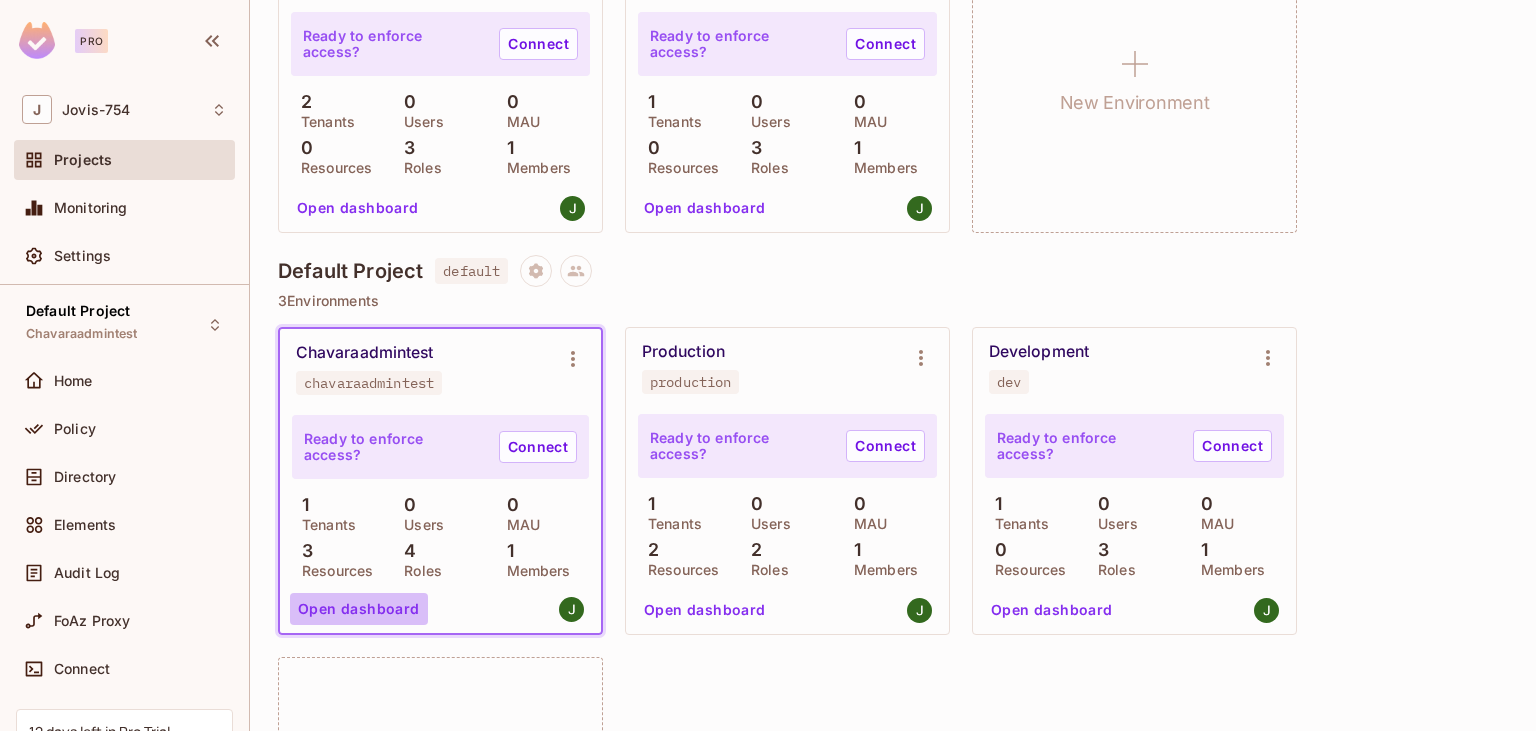 click on "Open dashboard" at bounding box center [359, 609] 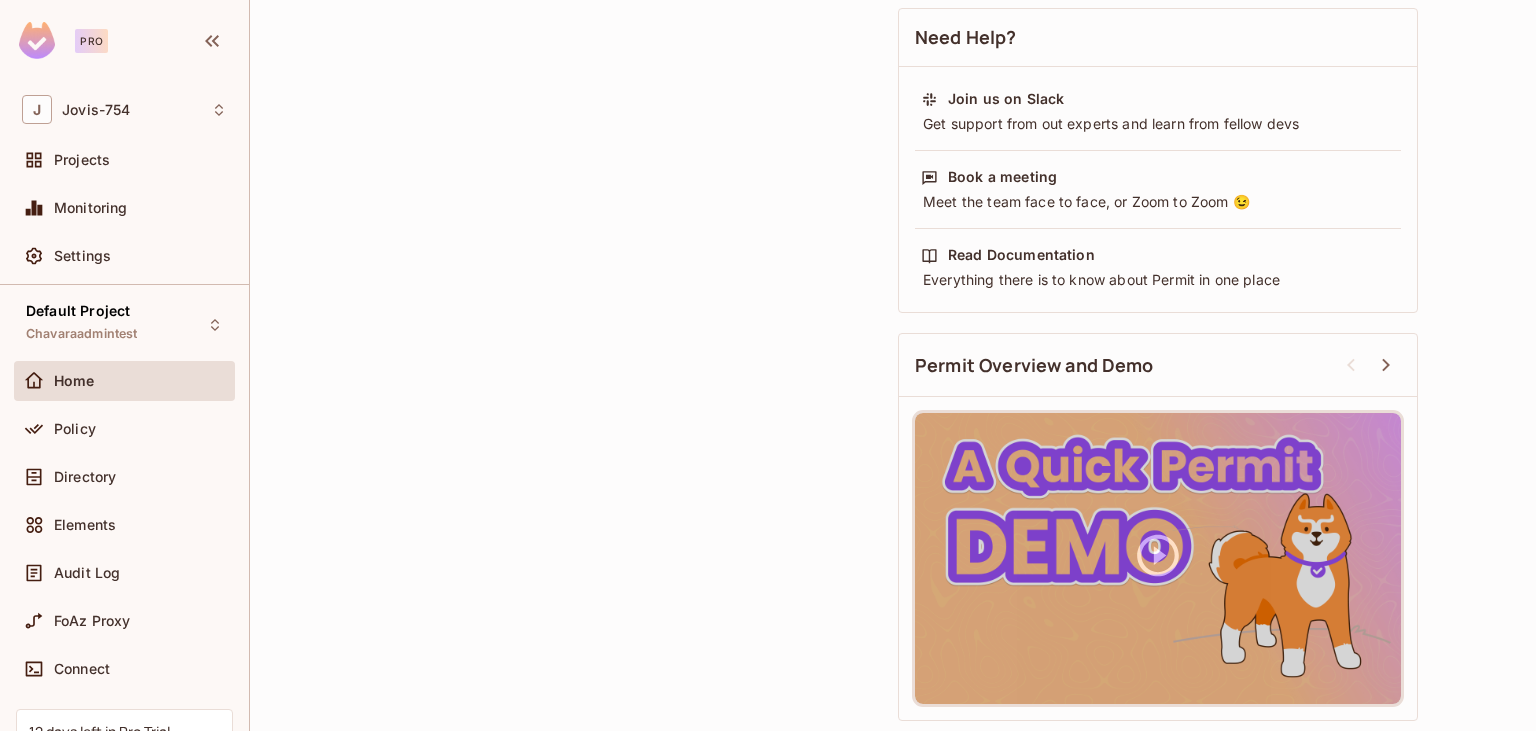scroll, scrollTop: 0, scrollLeft: 0, axis: both 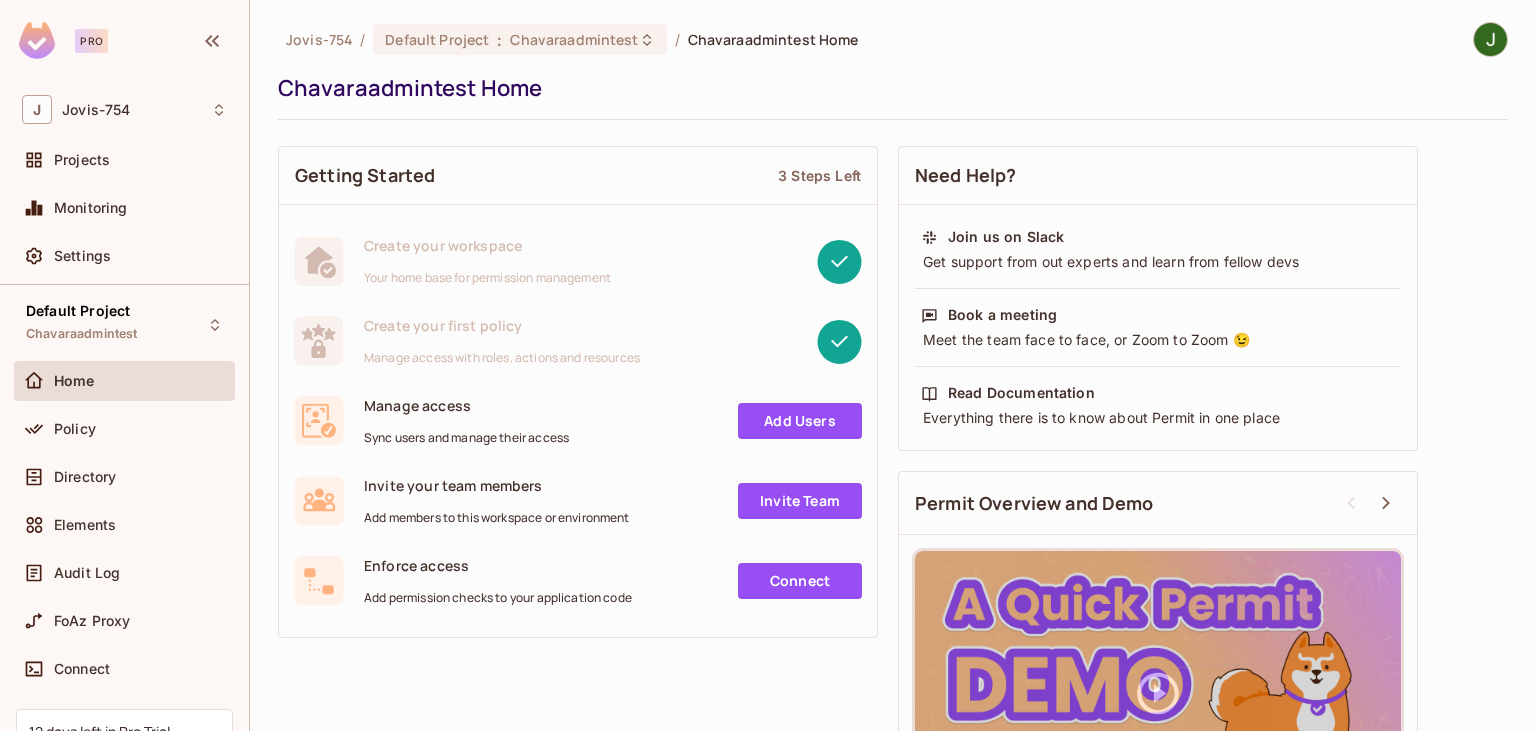 click on "Jovis-754 / Default Project : Chavaraadmintest / Chavaraadmintest Home Chavaraadmintest Home" at bounding box center [893, 71] 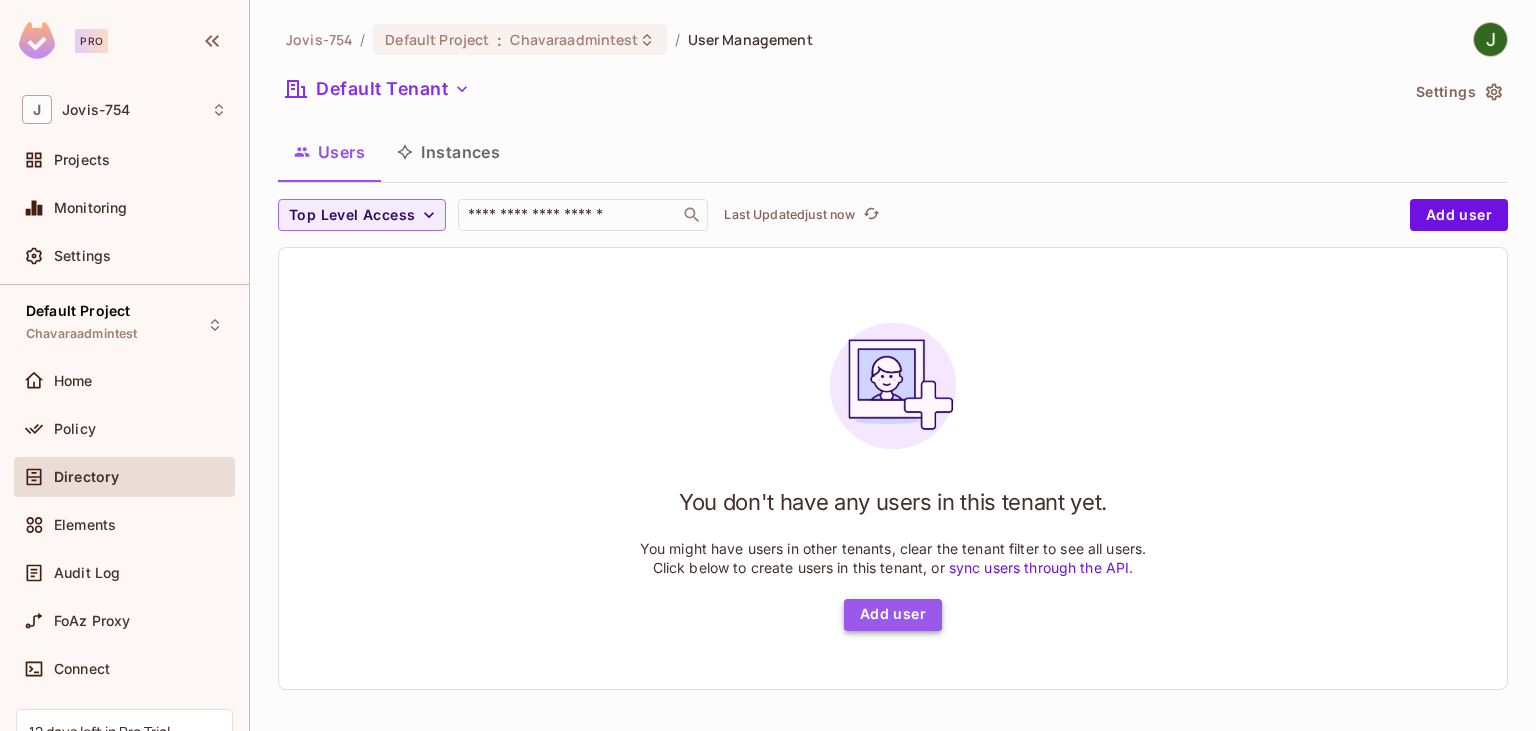 click on "Add user" at bounding box center [893, 615] 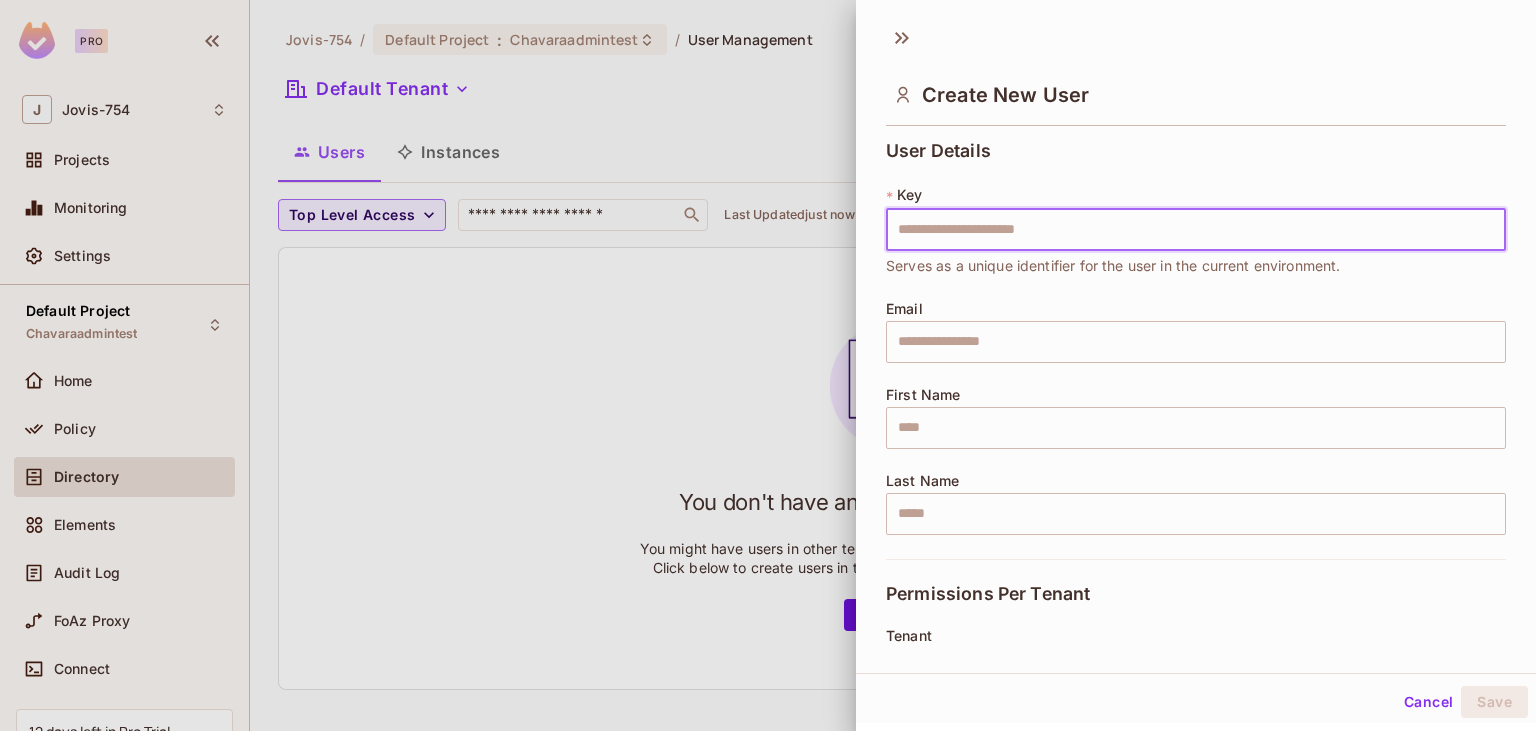 click at bounding box center [1196, 230] 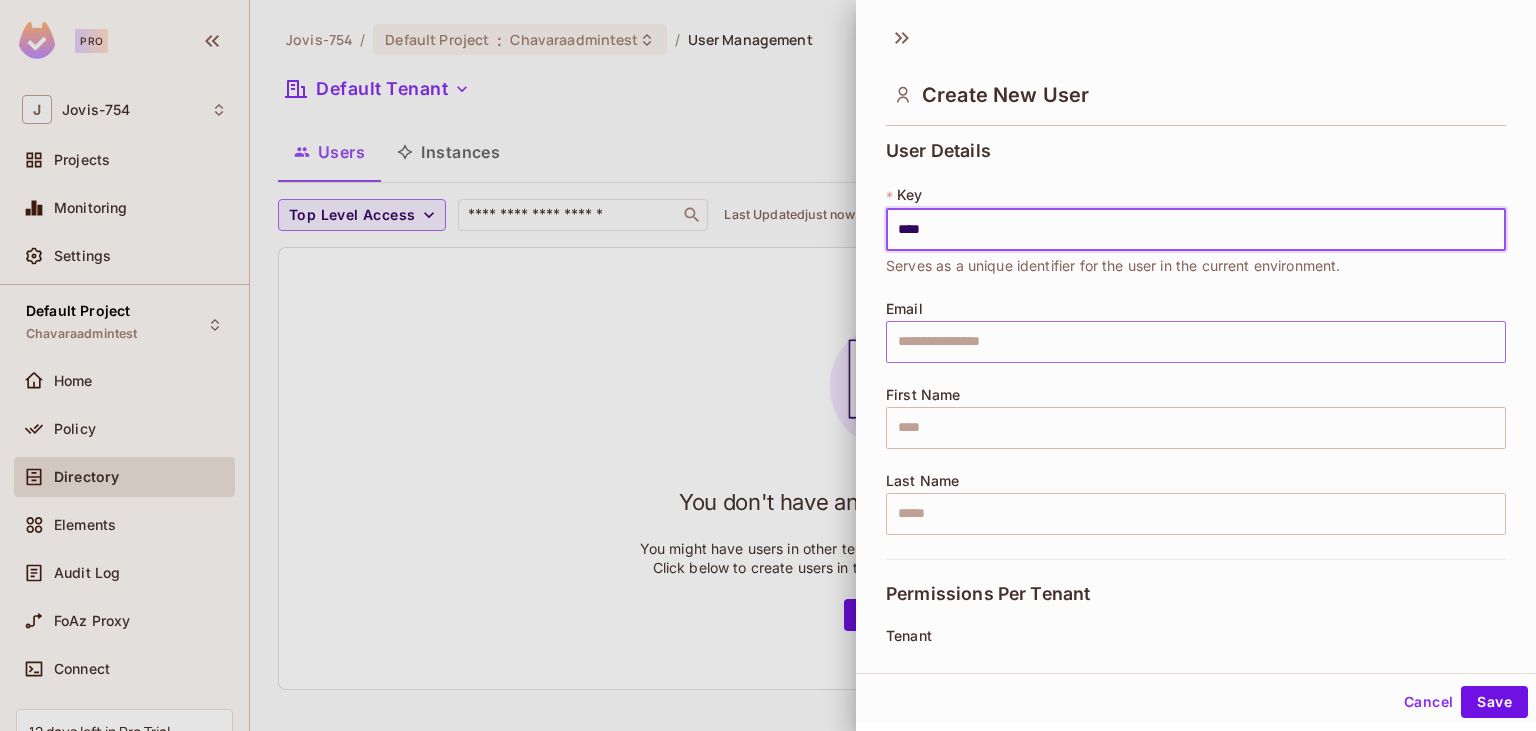 type on "****" 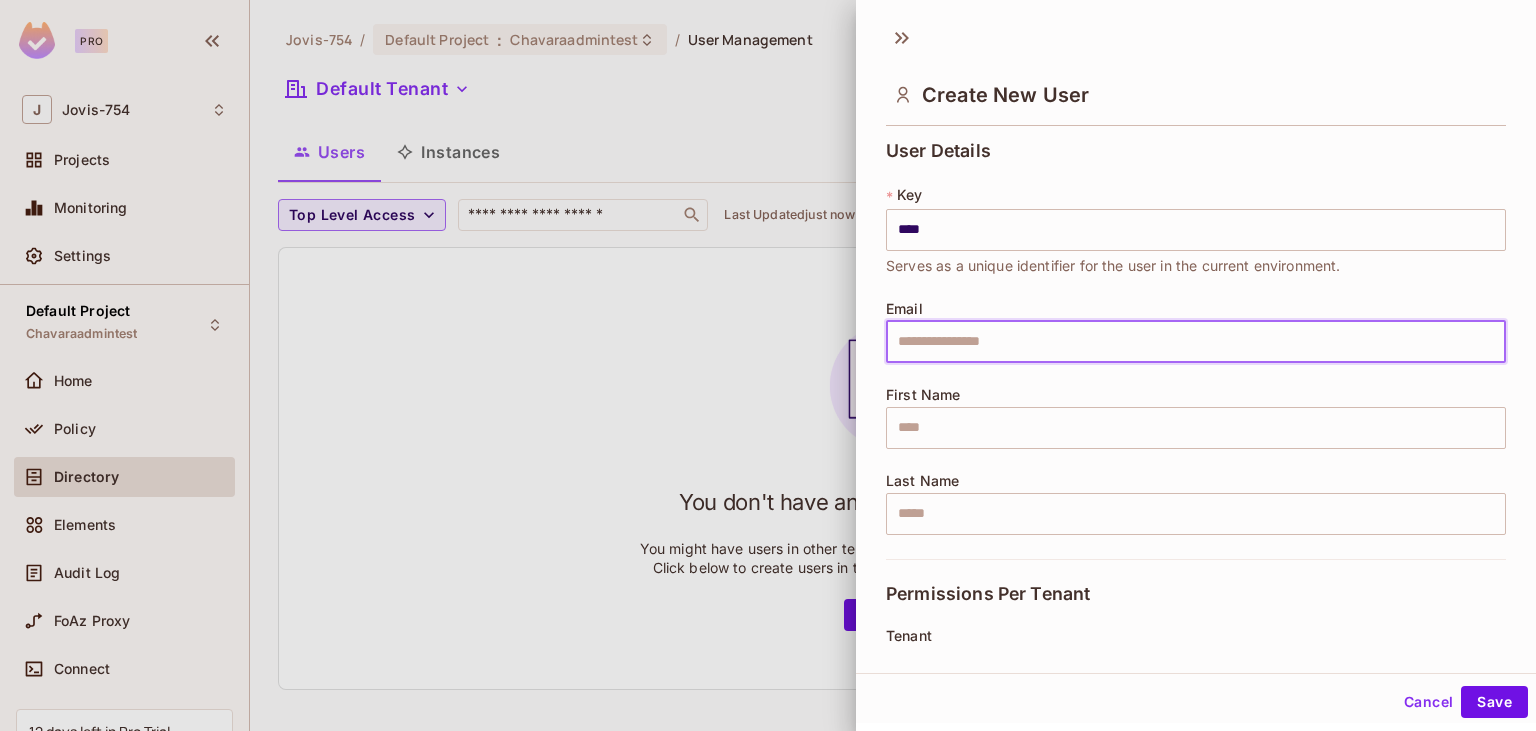 click at bounding box center (1196, 342) 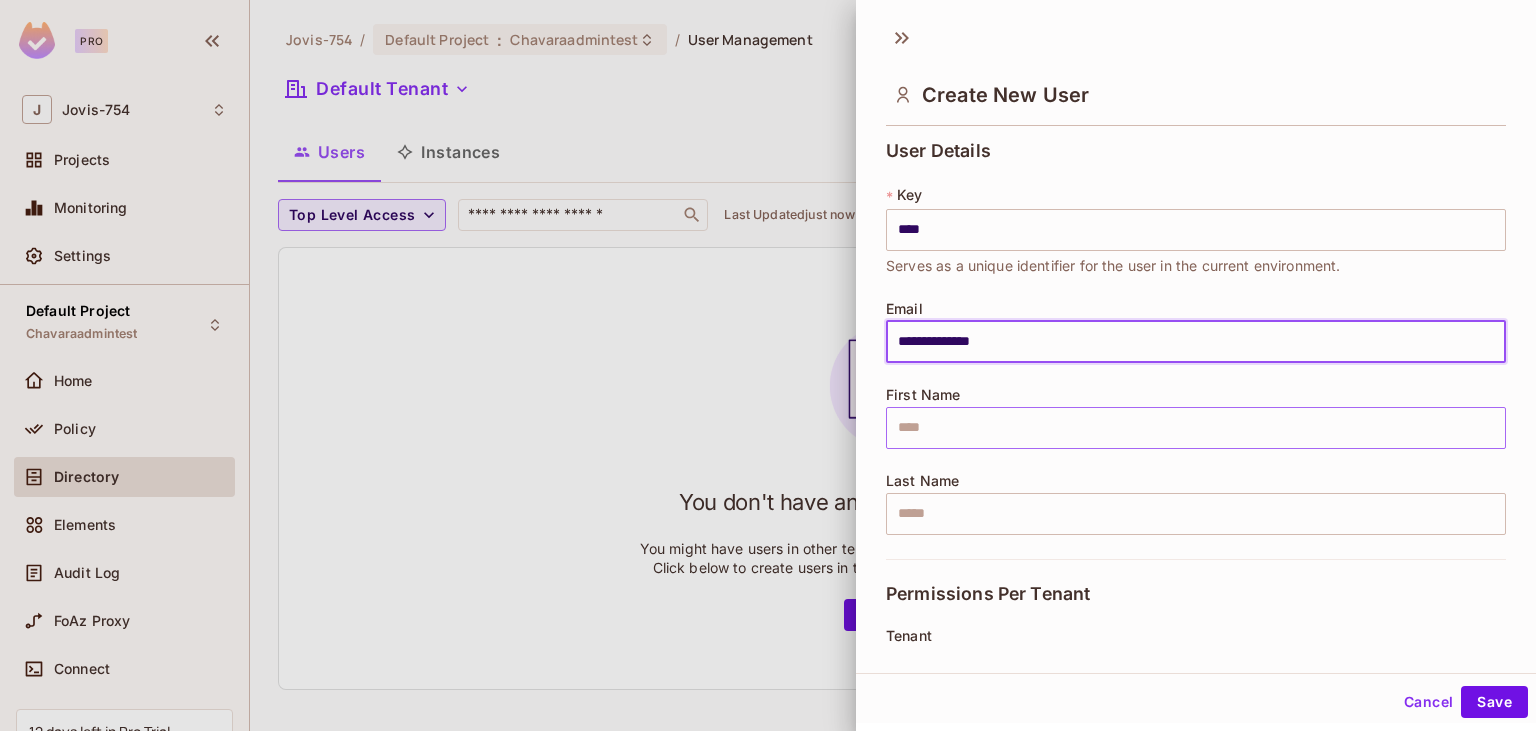 type on "**********" 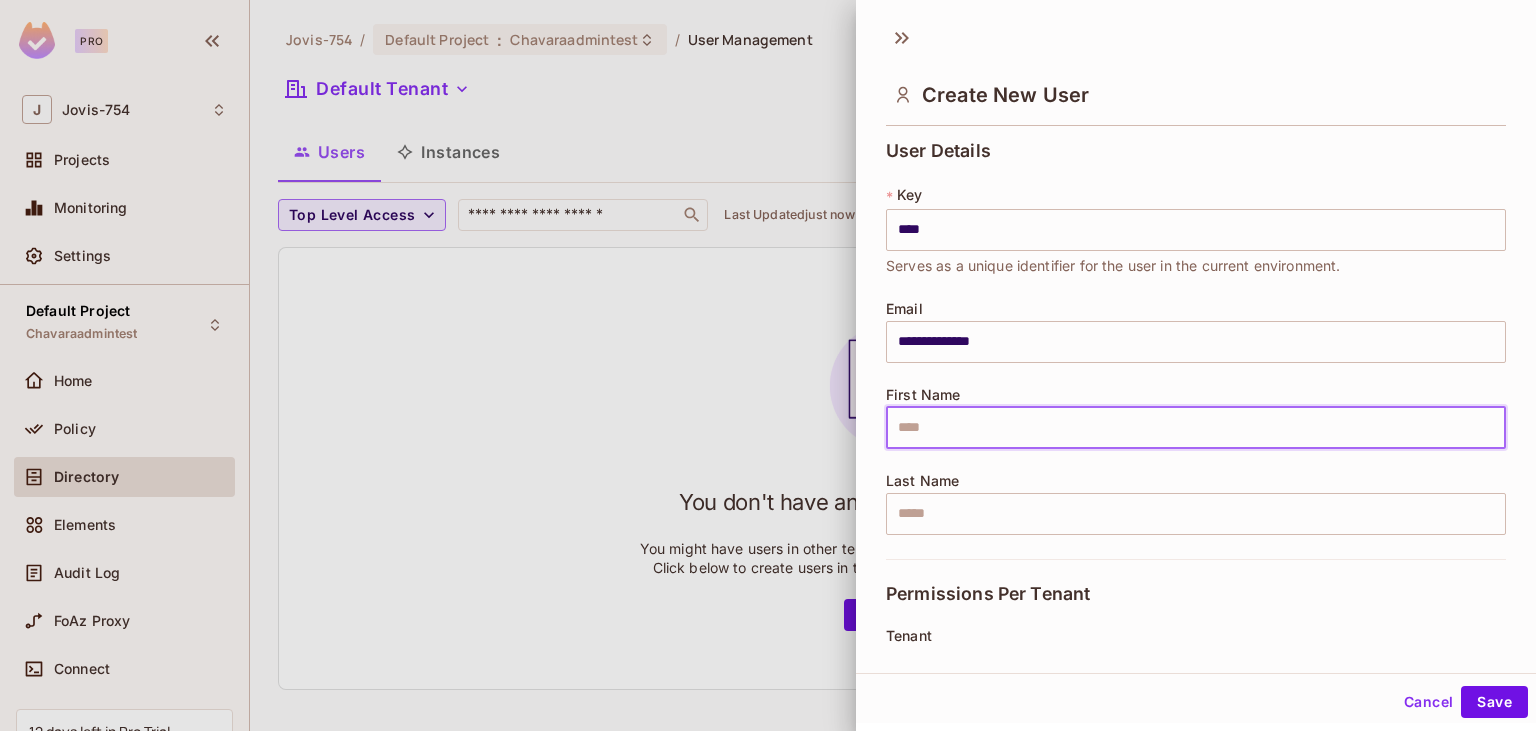 click at bounding box center [1196, 428] 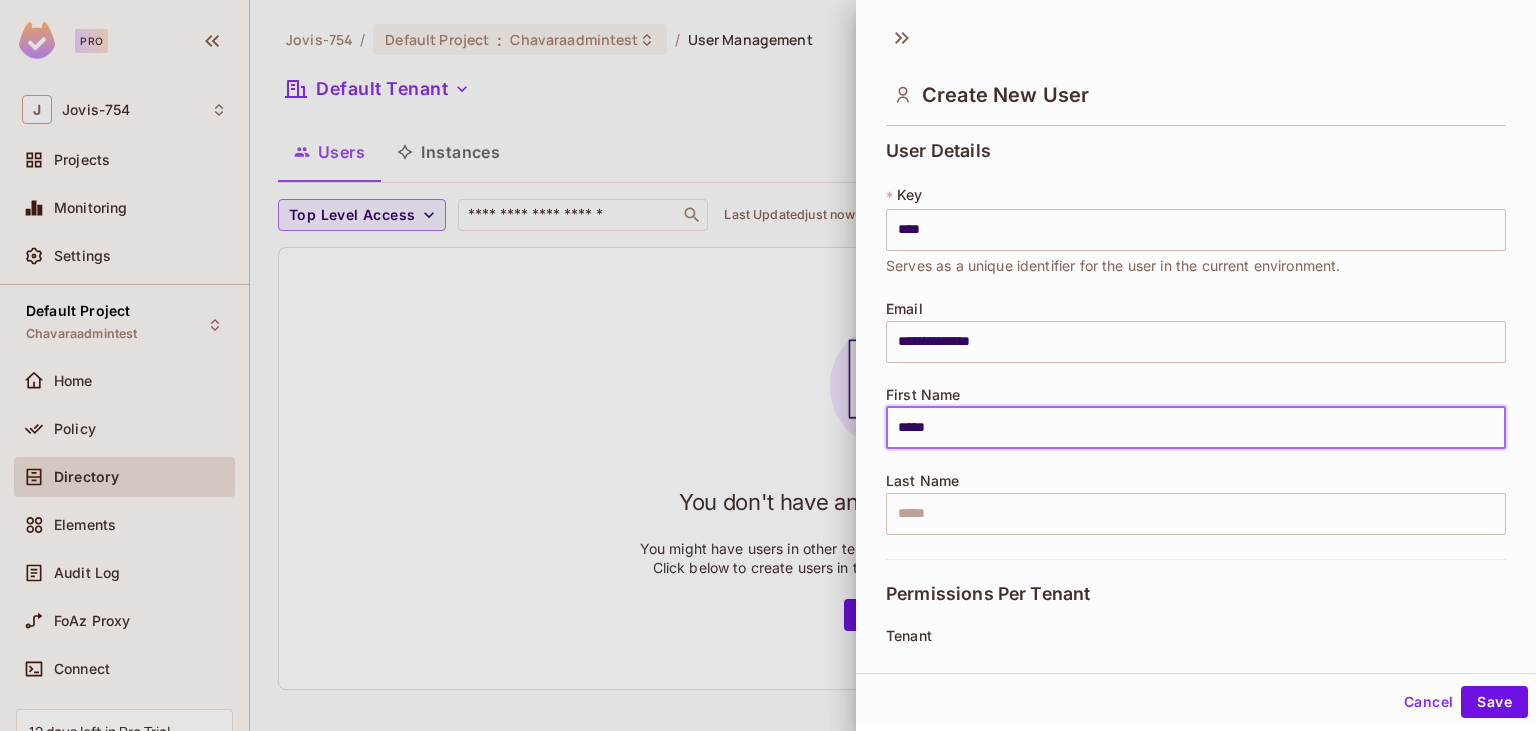 type on "*****" 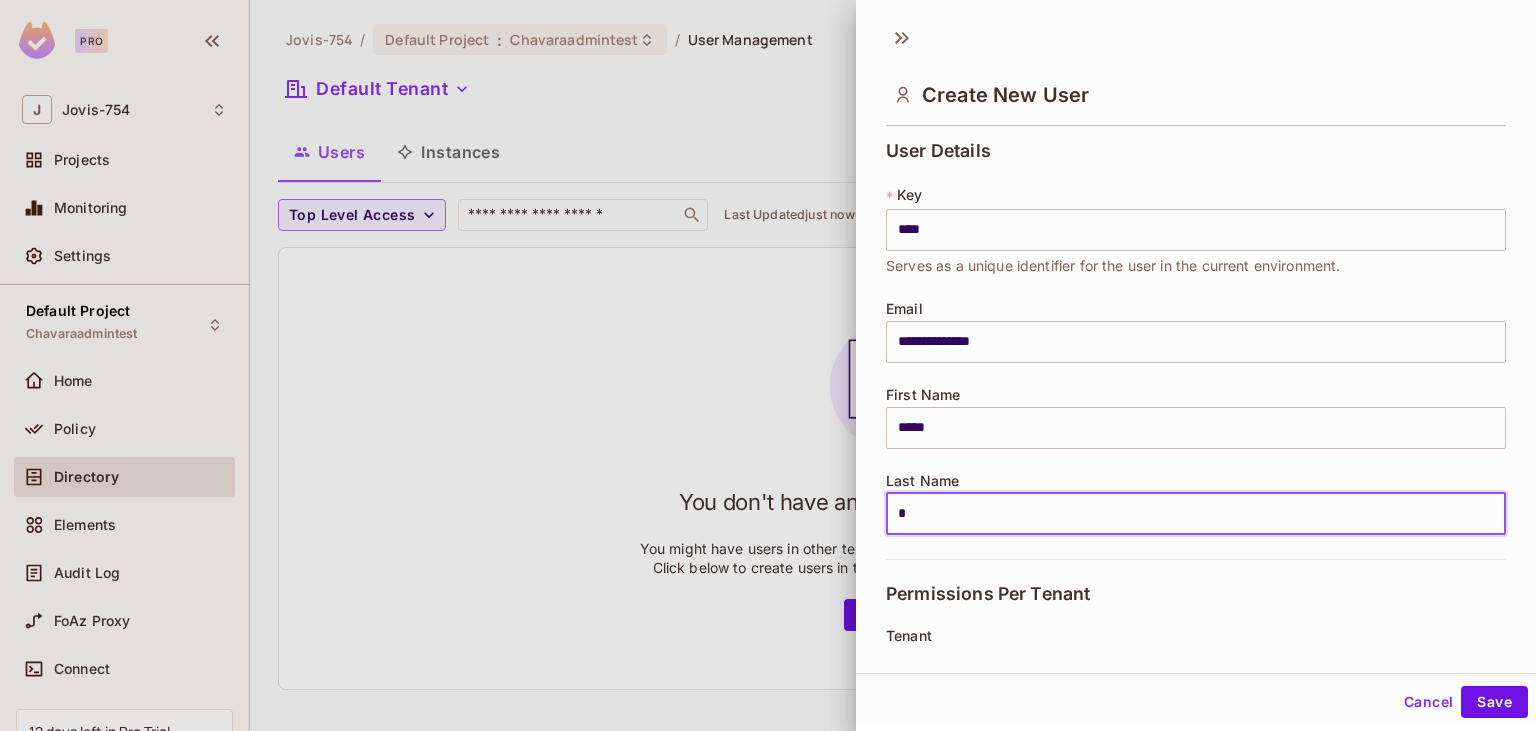 type on "*" 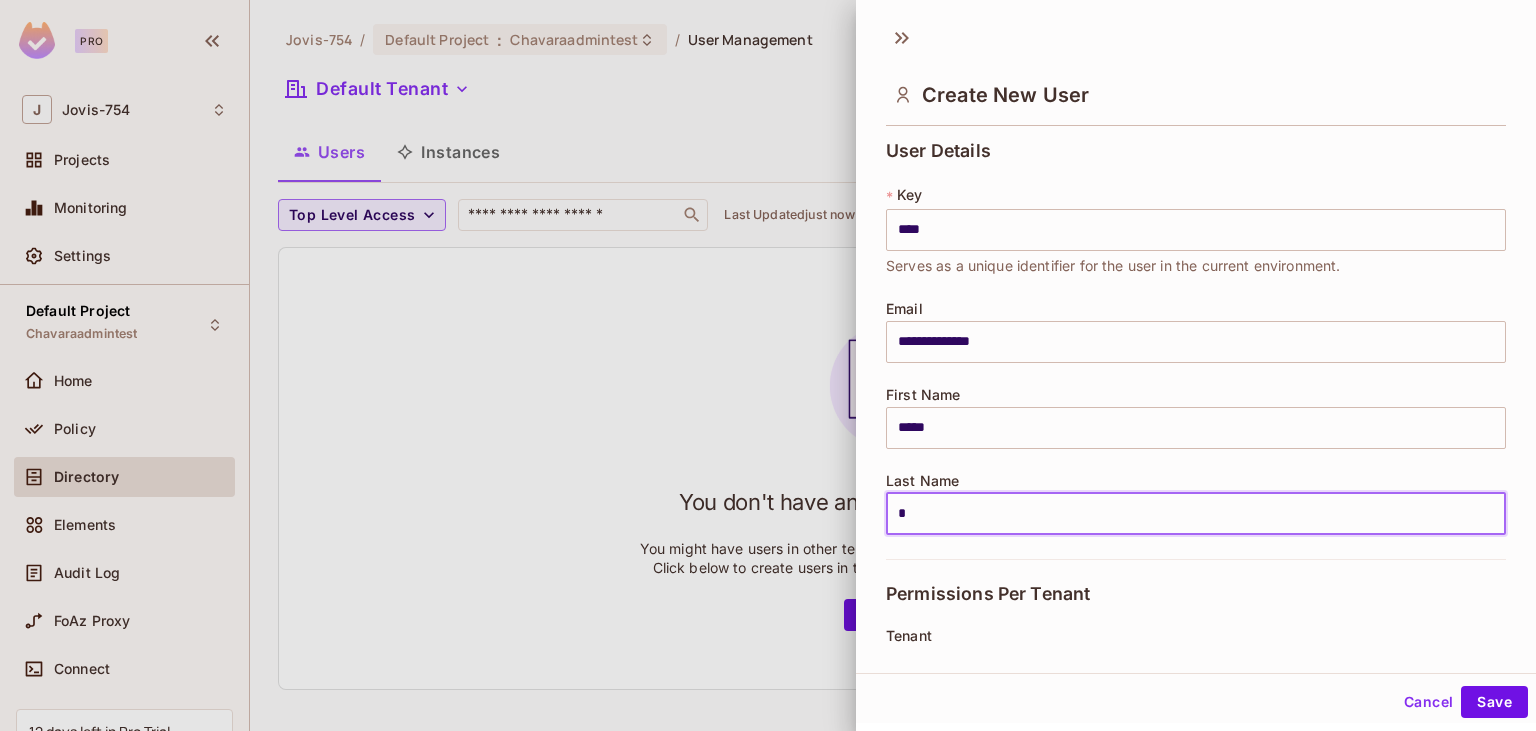 click on "*" at bounding box center (1196, 514) 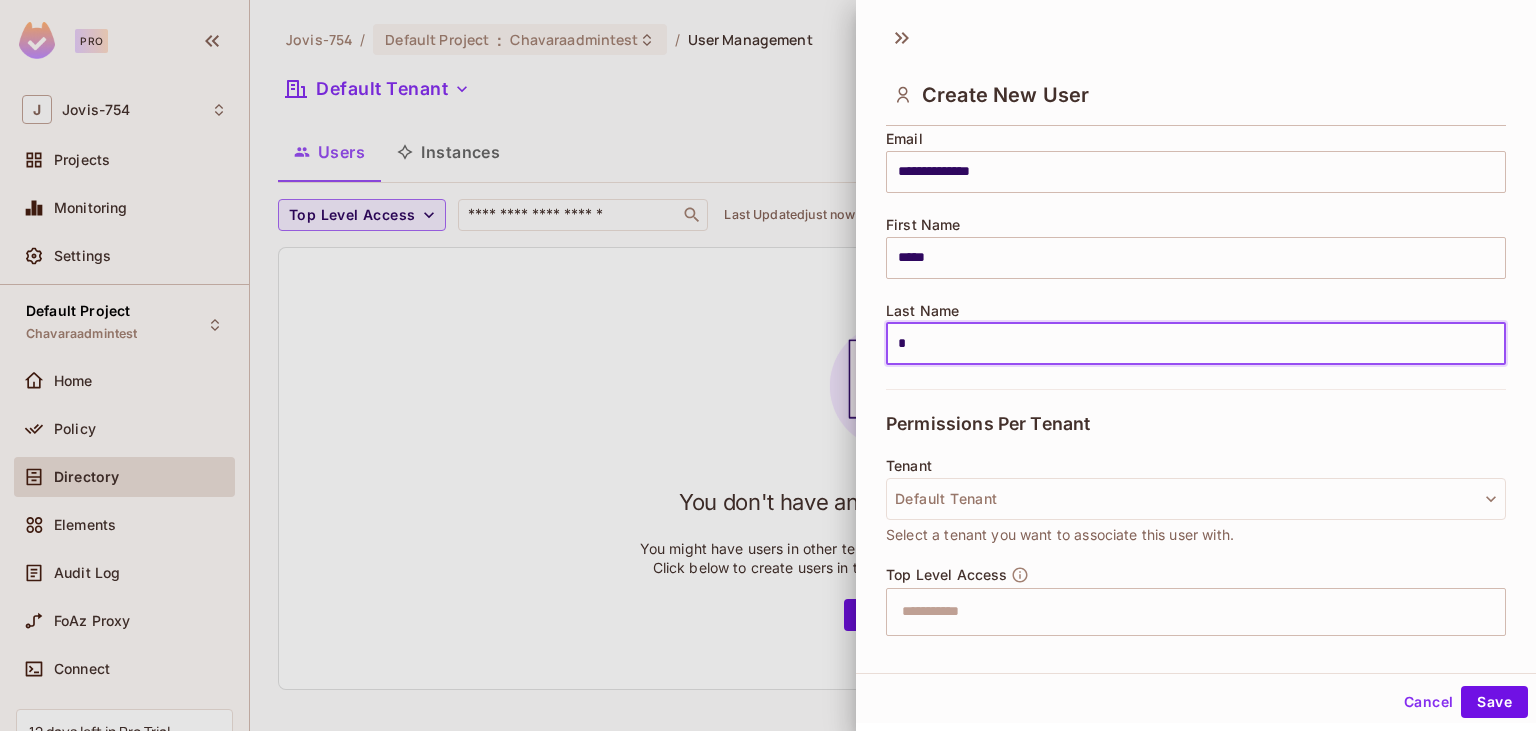 scroll, scrollTop: 230, scrollLeft: 0, axis: vertical 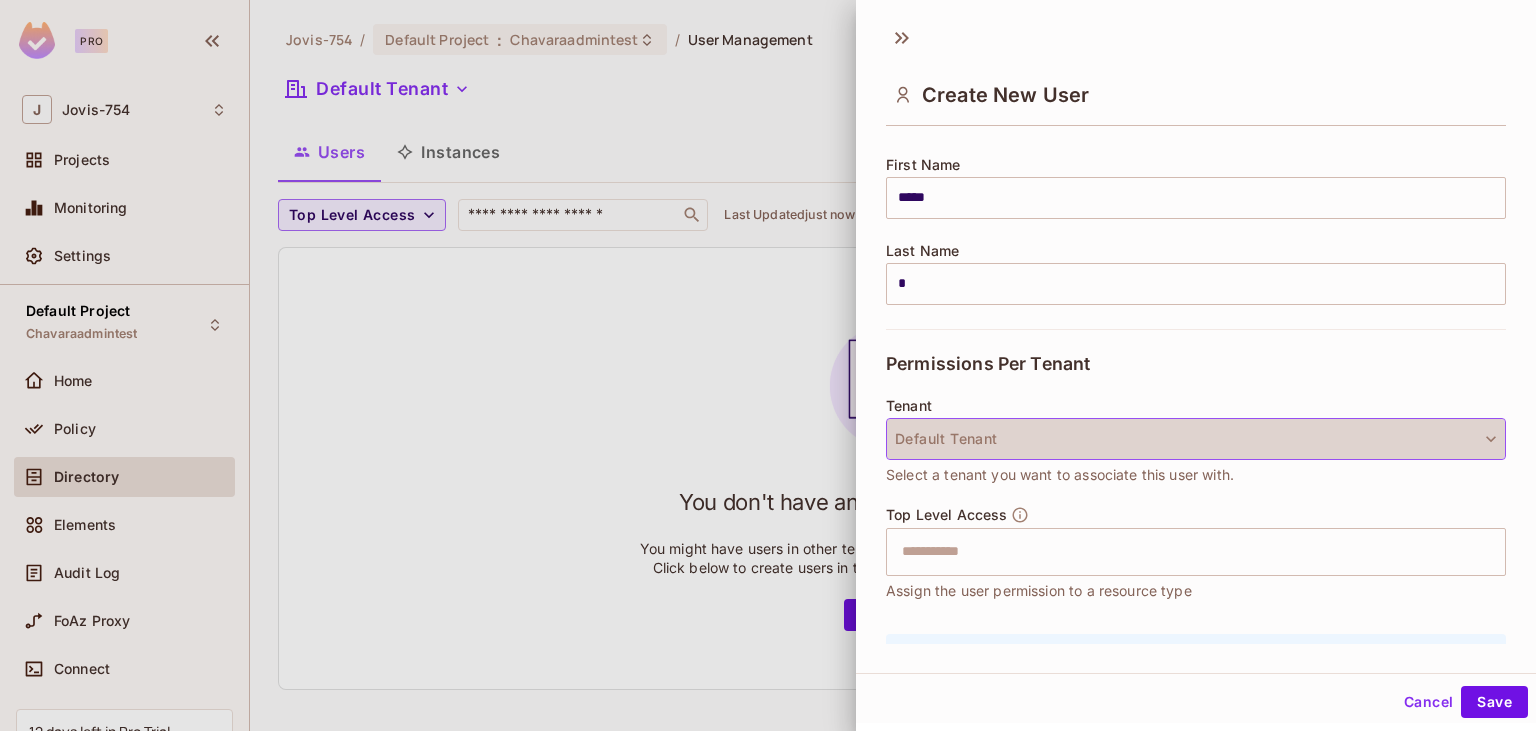 click on "Default Tenant" at bounding box center [1196, 439] 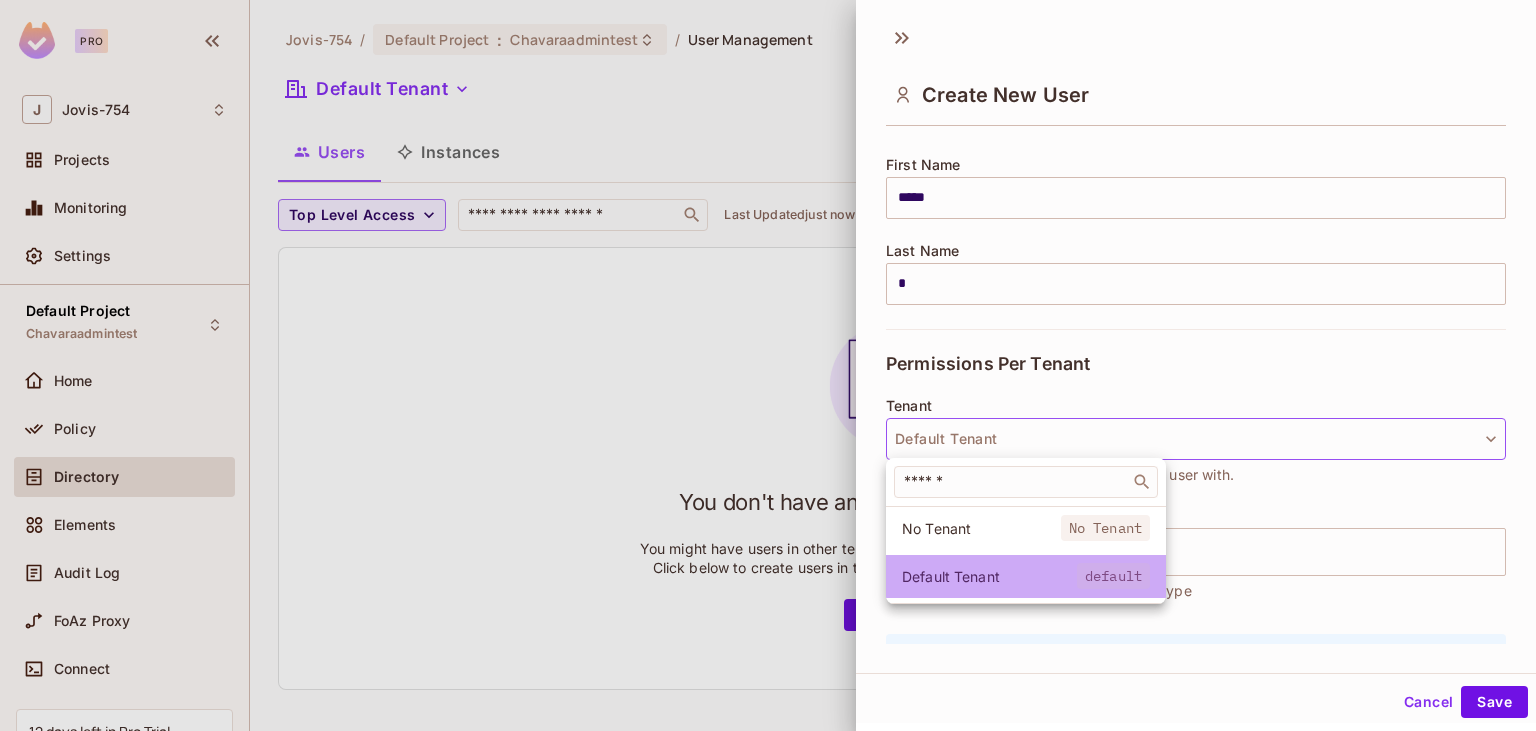 click on "Default Tenant" at bounding box center (989, 576) 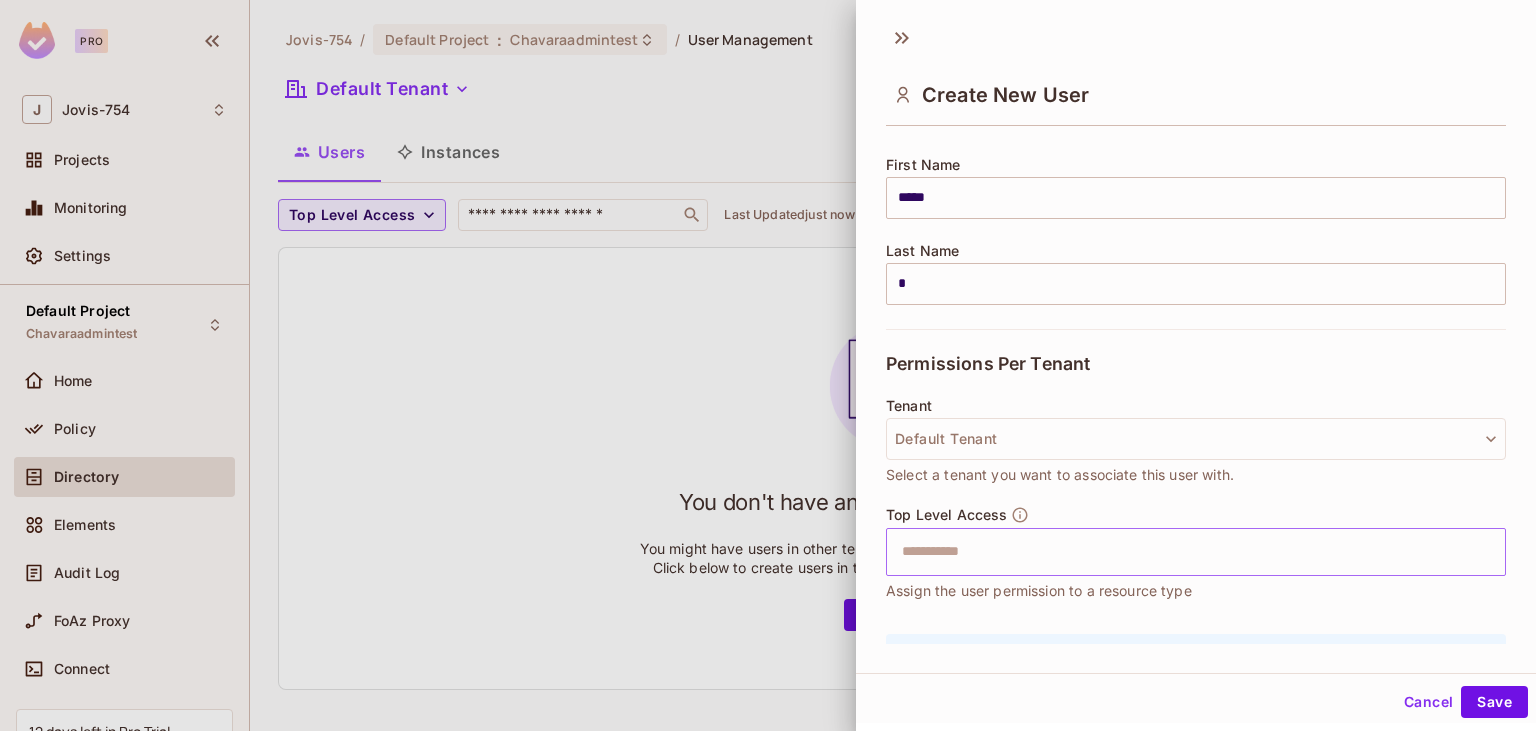 click at bounding box center [1178, 552] 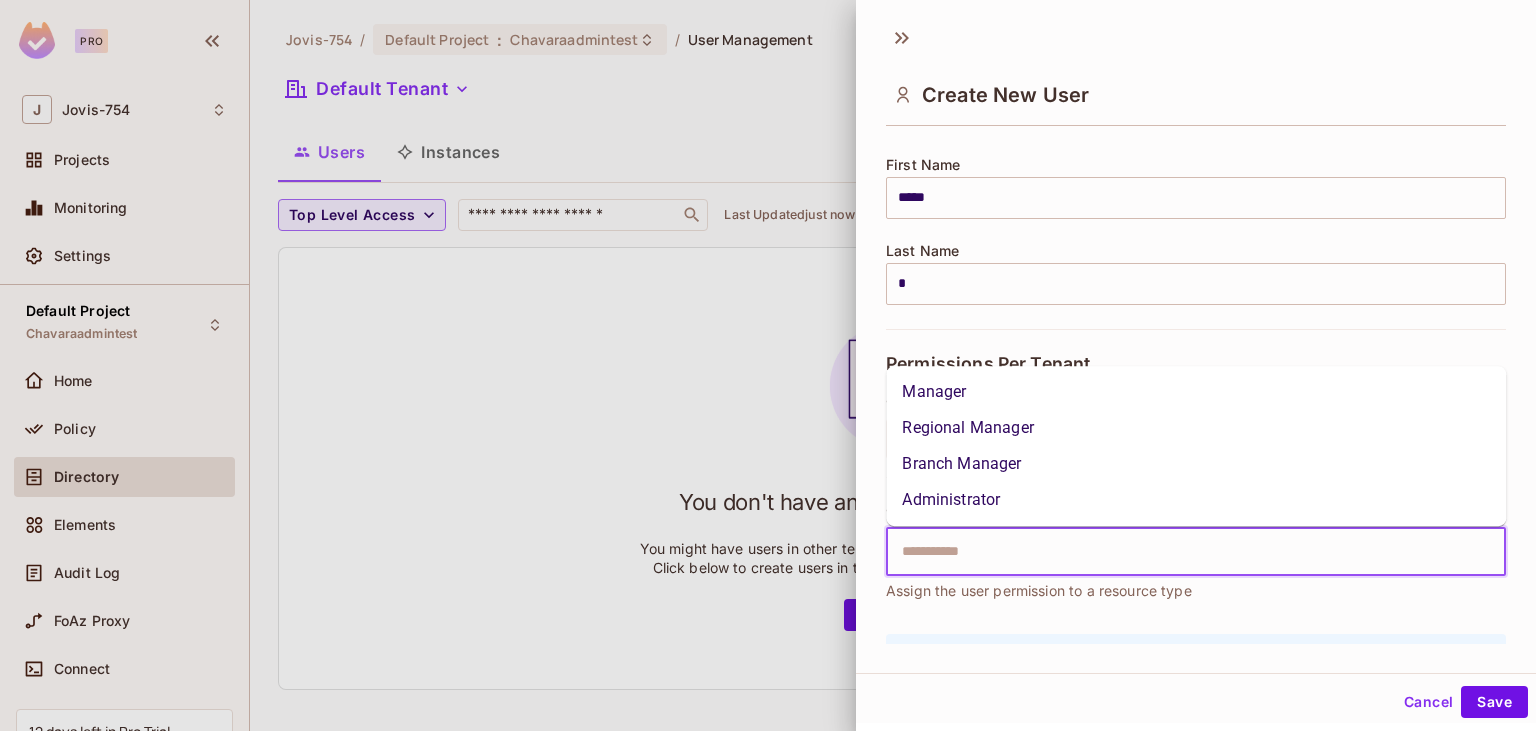 click on "Manager" at bounding box center [1196, 392] 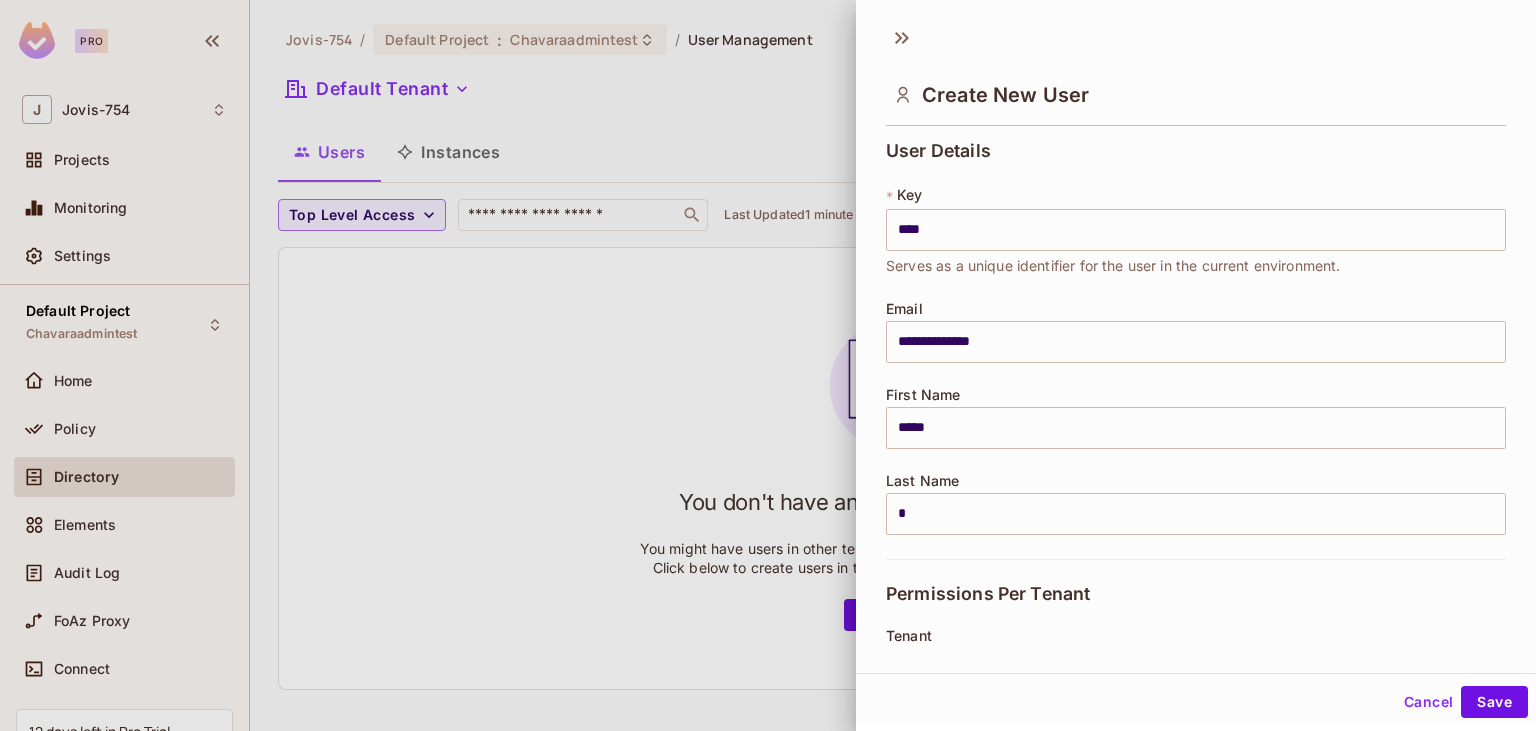 scroll, scrollTop: 346, scrollLeft: 0, axis: vertical 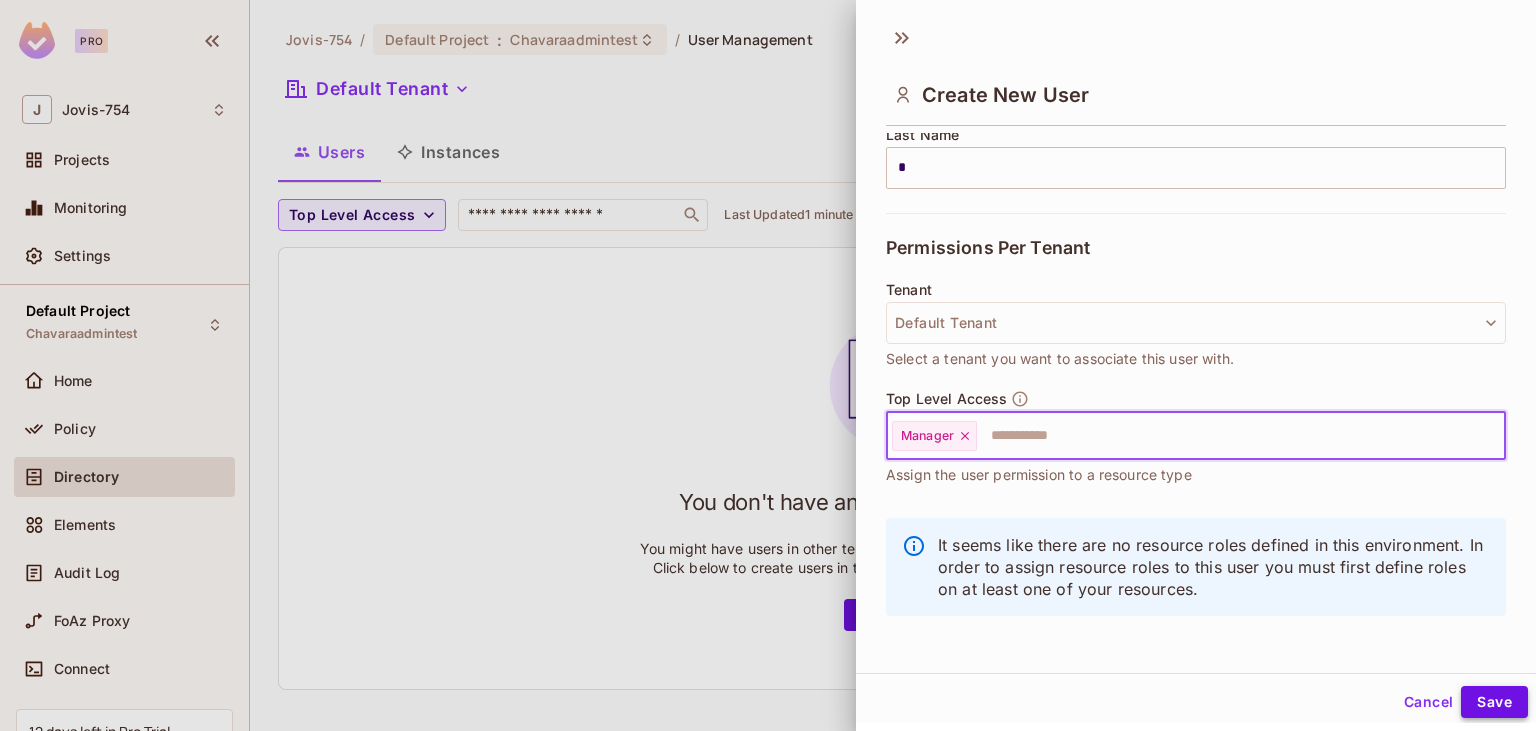 click on "Save" at bounding box center (1494, 702) 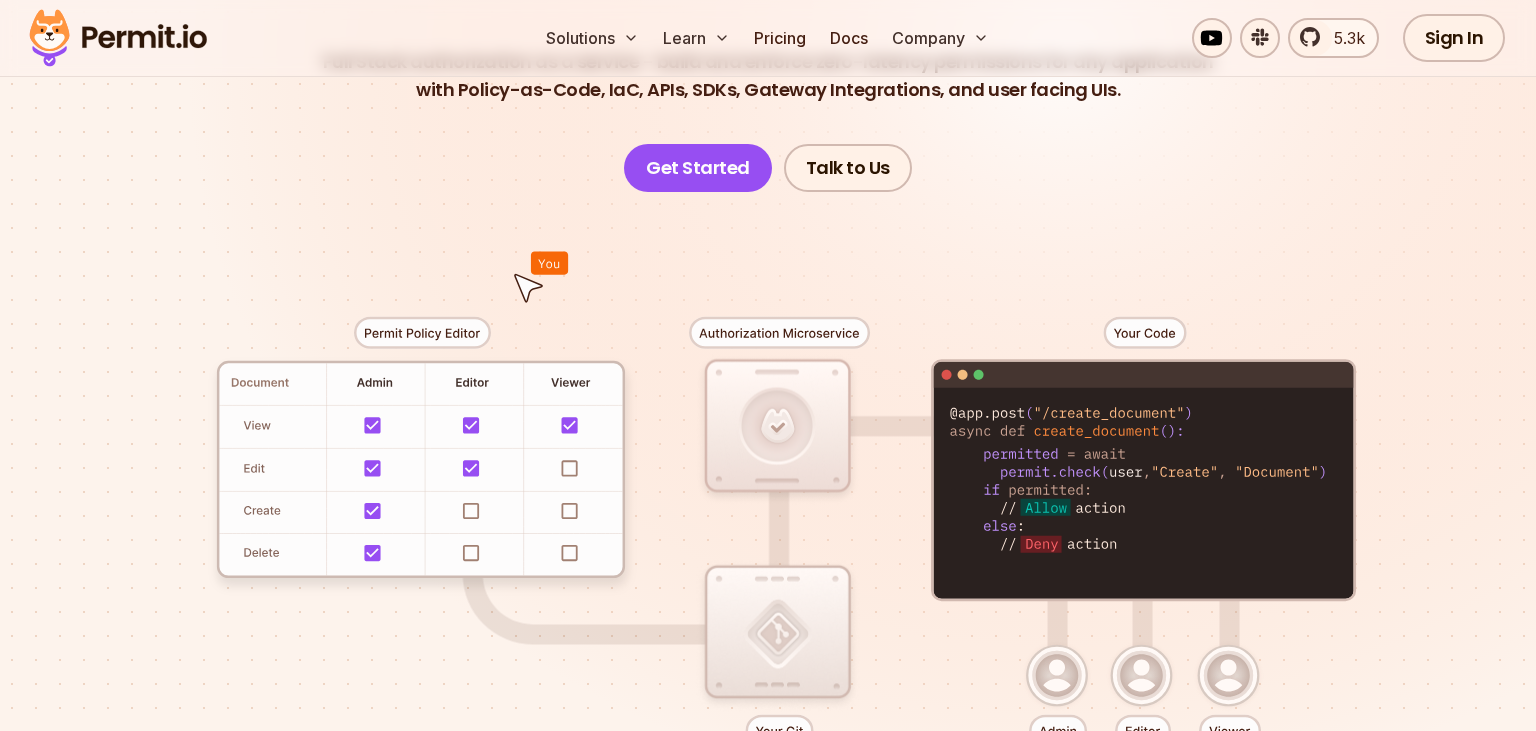 scroll, scrollTop: 317, scrollLeft: 0, axis: vertical 